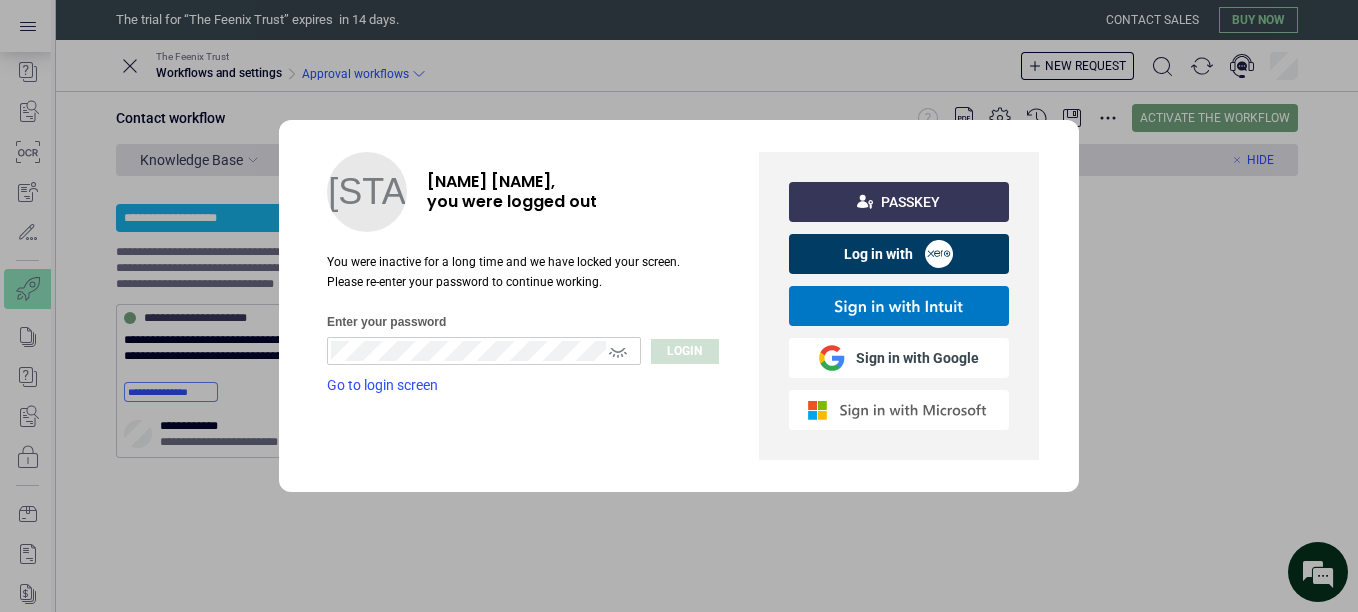 scroll, scrollTop: 0, scrollLeft: 0, axis: both 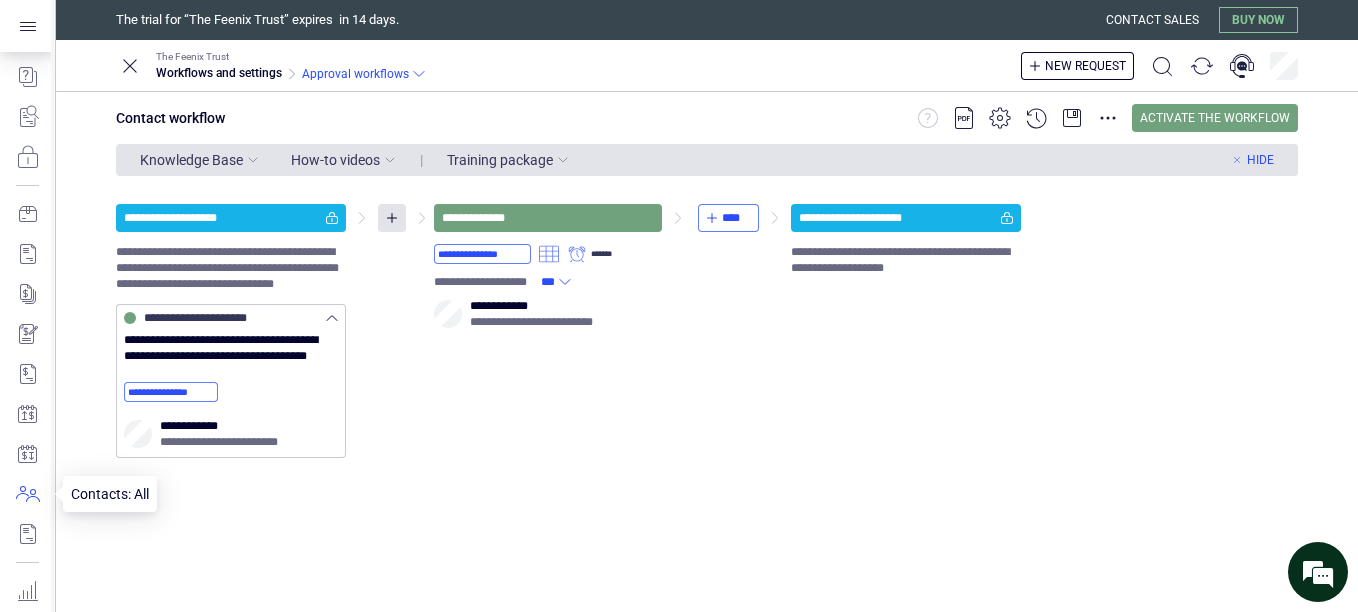 click at bounding box center (27, 494) 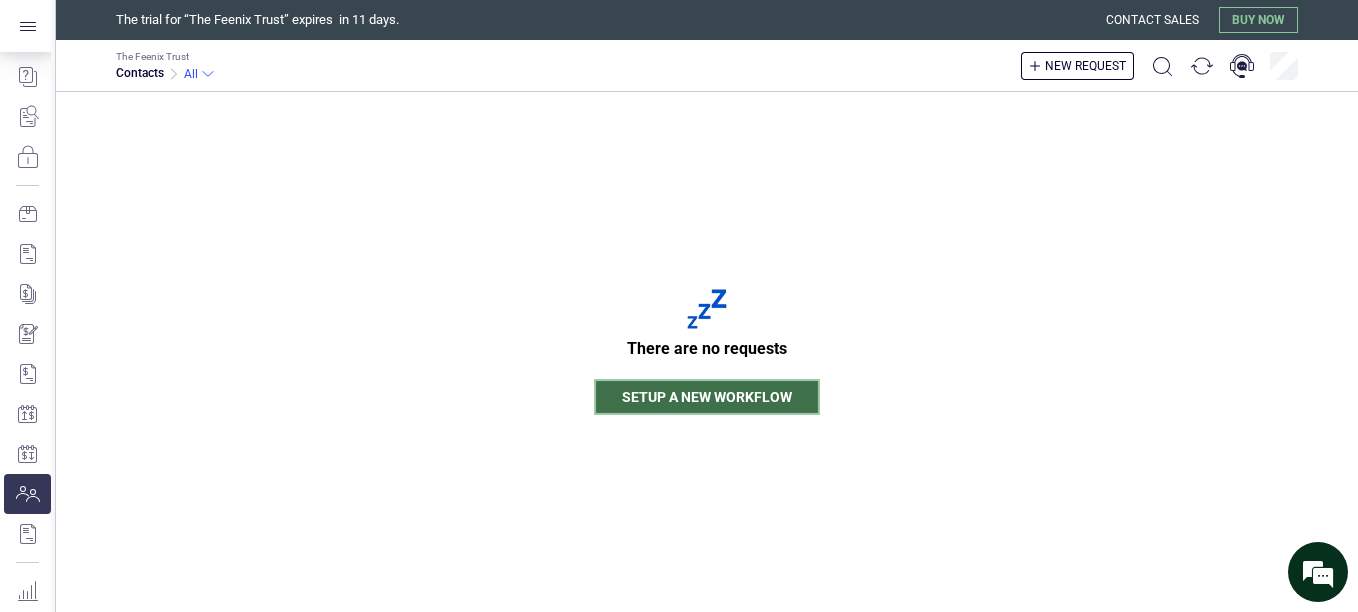 click on "Setup a new workflow" at bounding box center [707, 397] 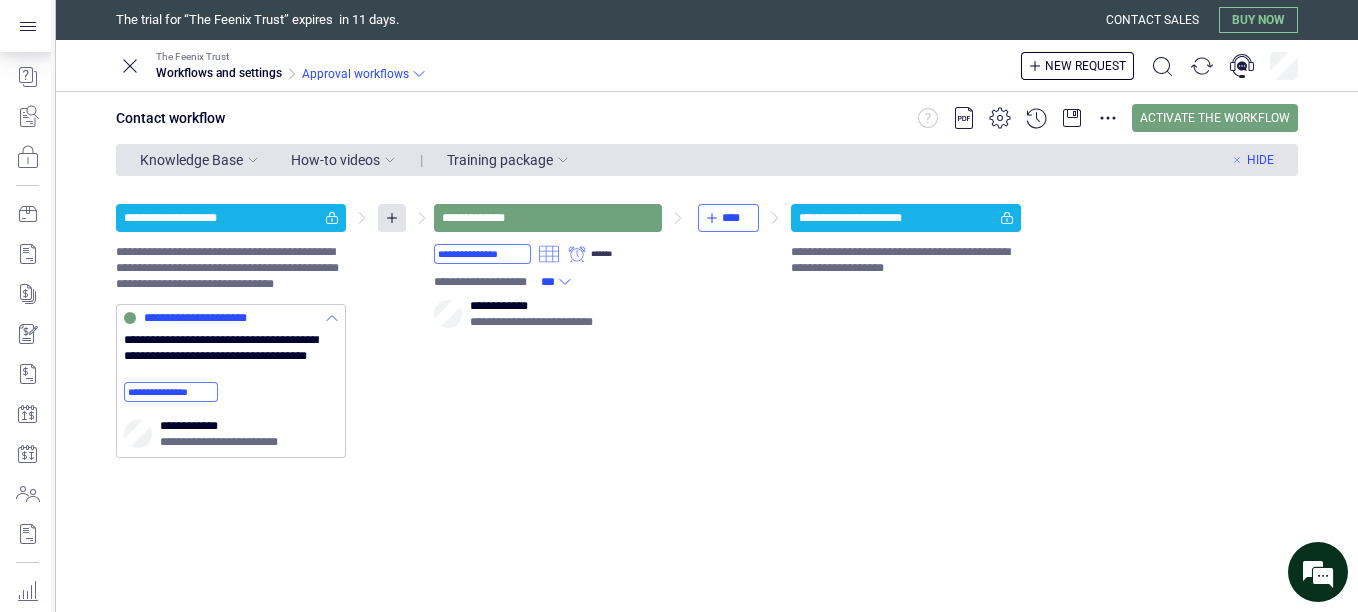 click 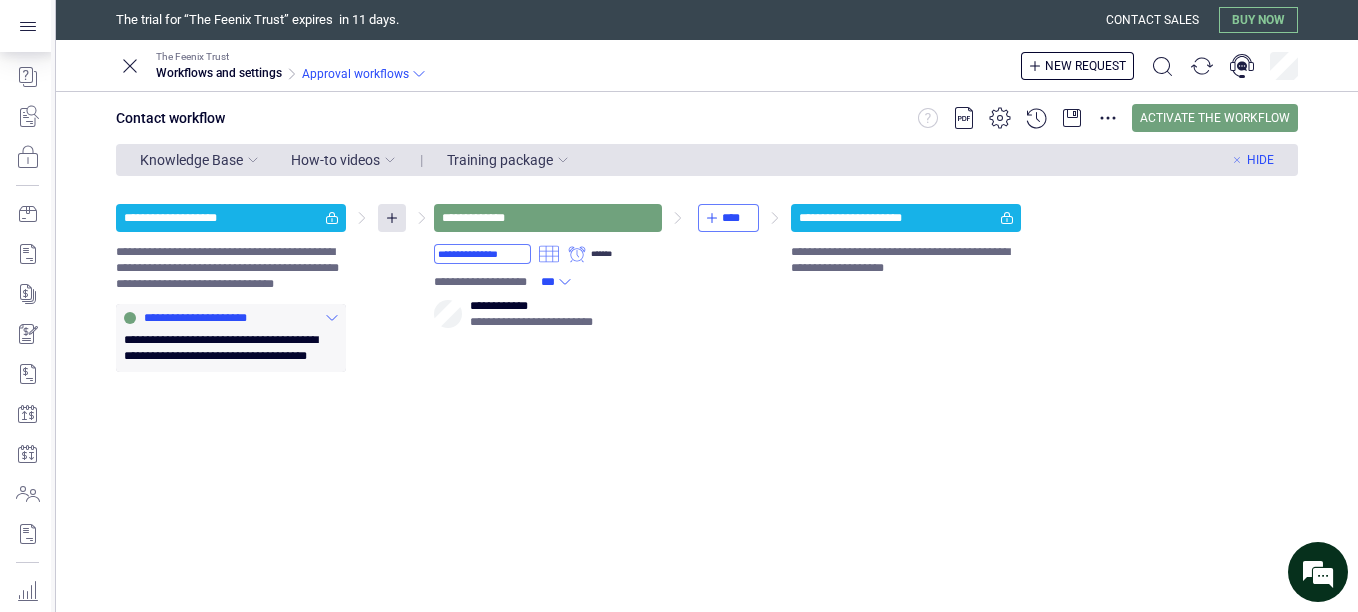 click 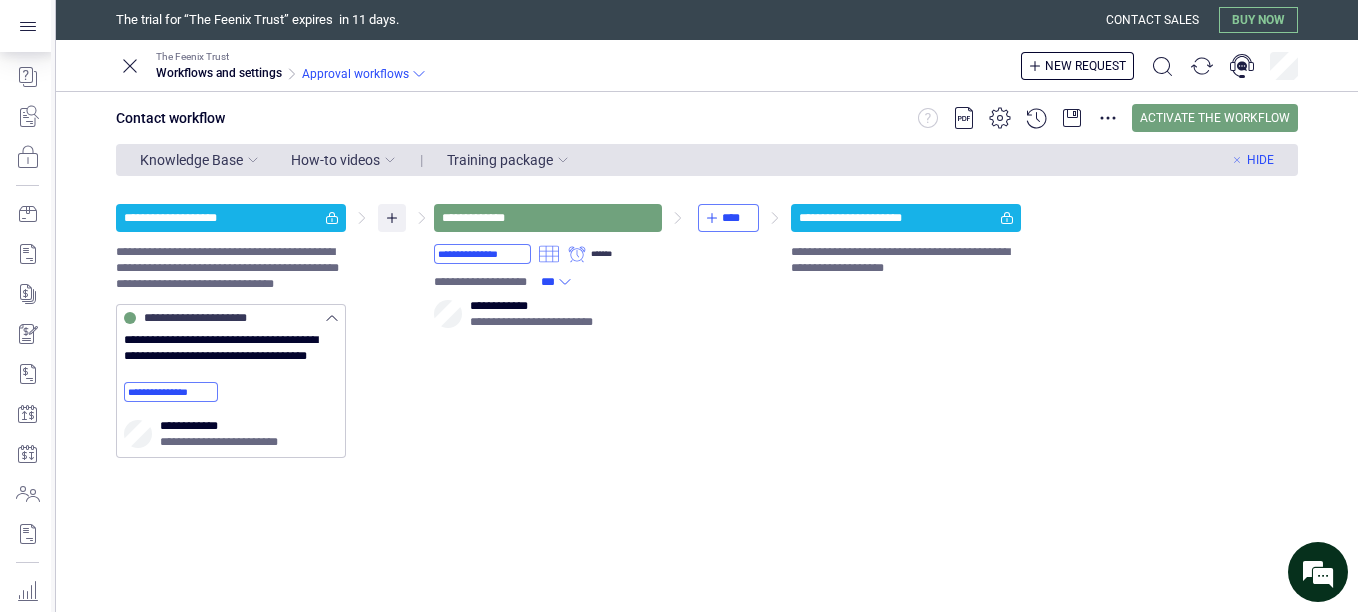 click at bounding box center (392, 218) 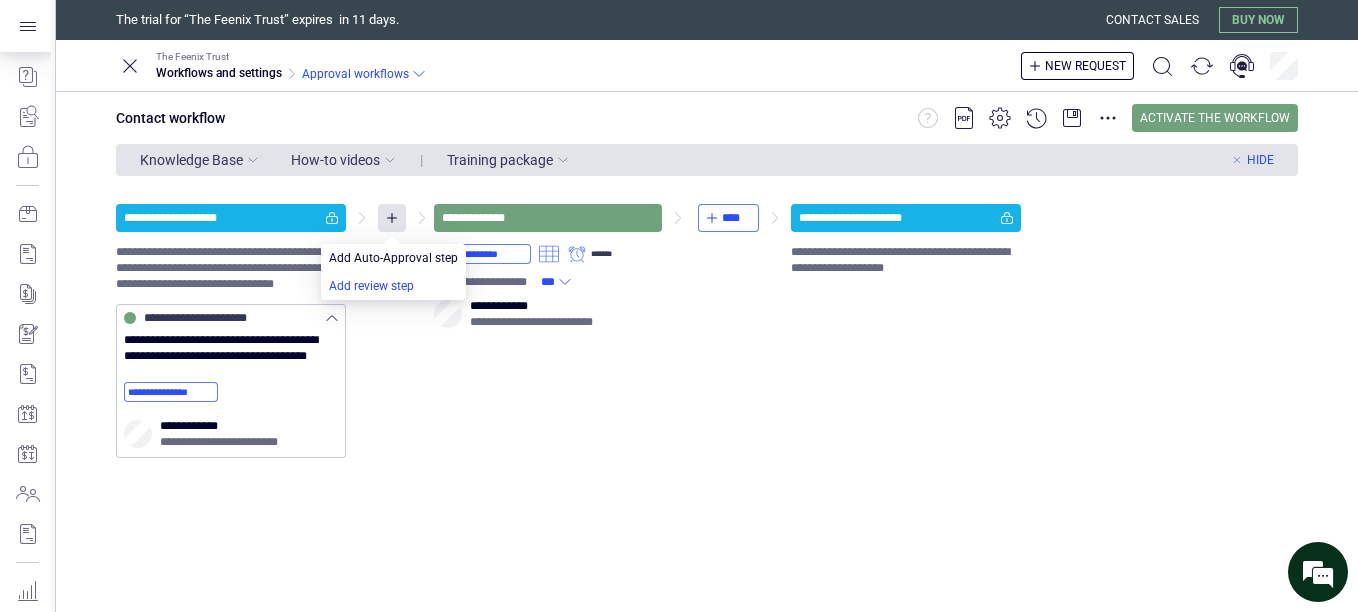 click at bounding box center [393, 286] 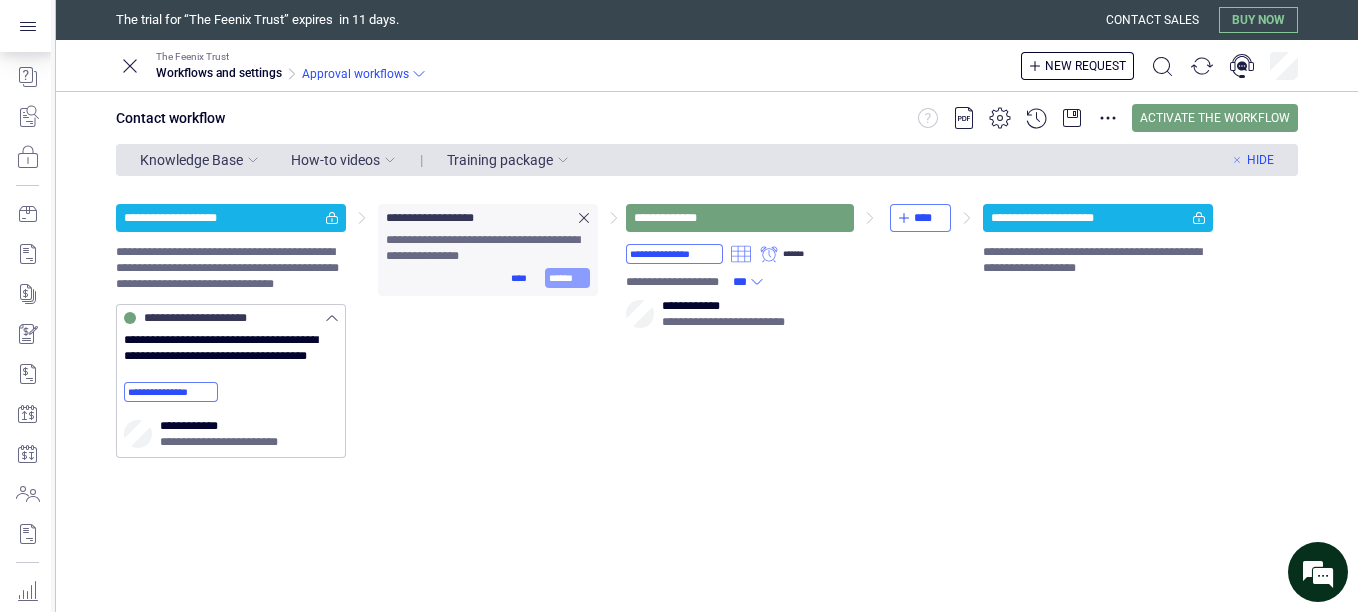 click on "******" at bounding box center (567, 278) 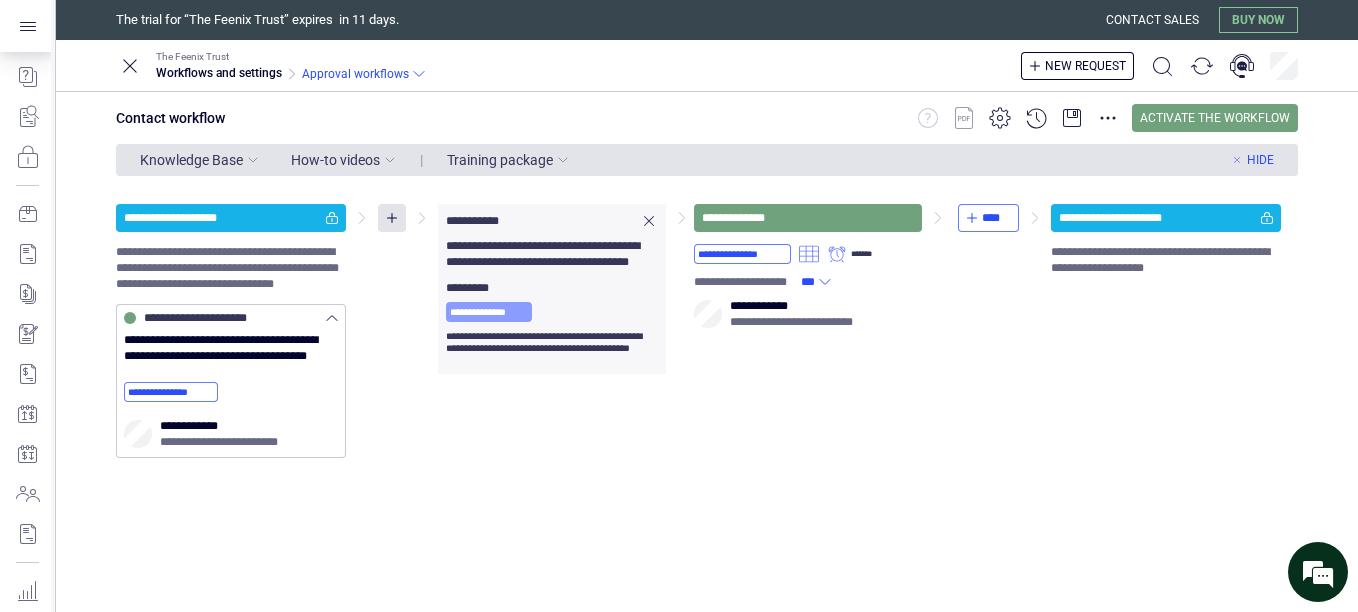 click on "**********" at bounding box center [489, 312] 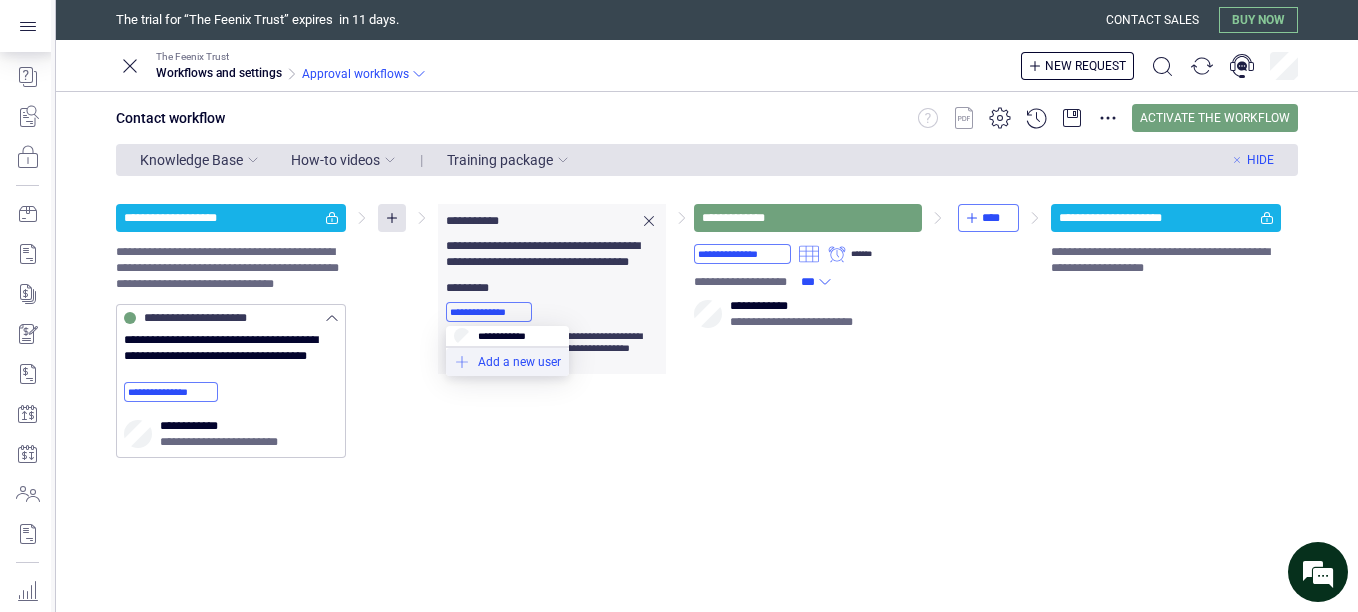 click at bounding box center [507, 362] 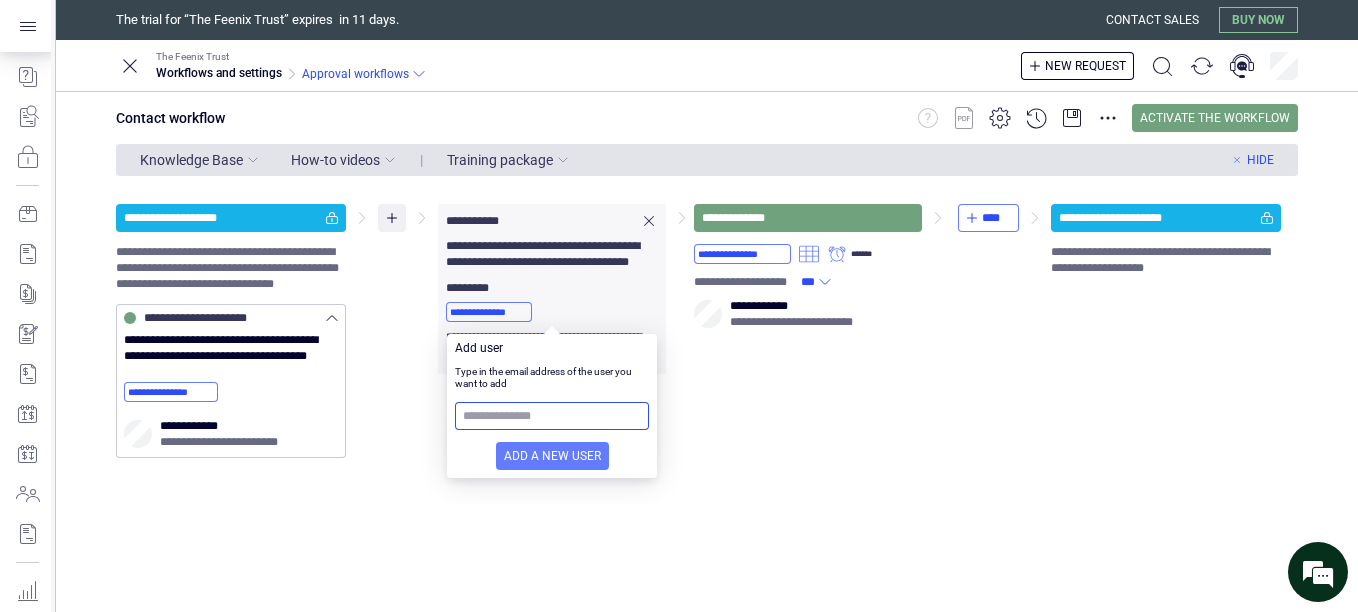 click at bounding box center [392, 218] 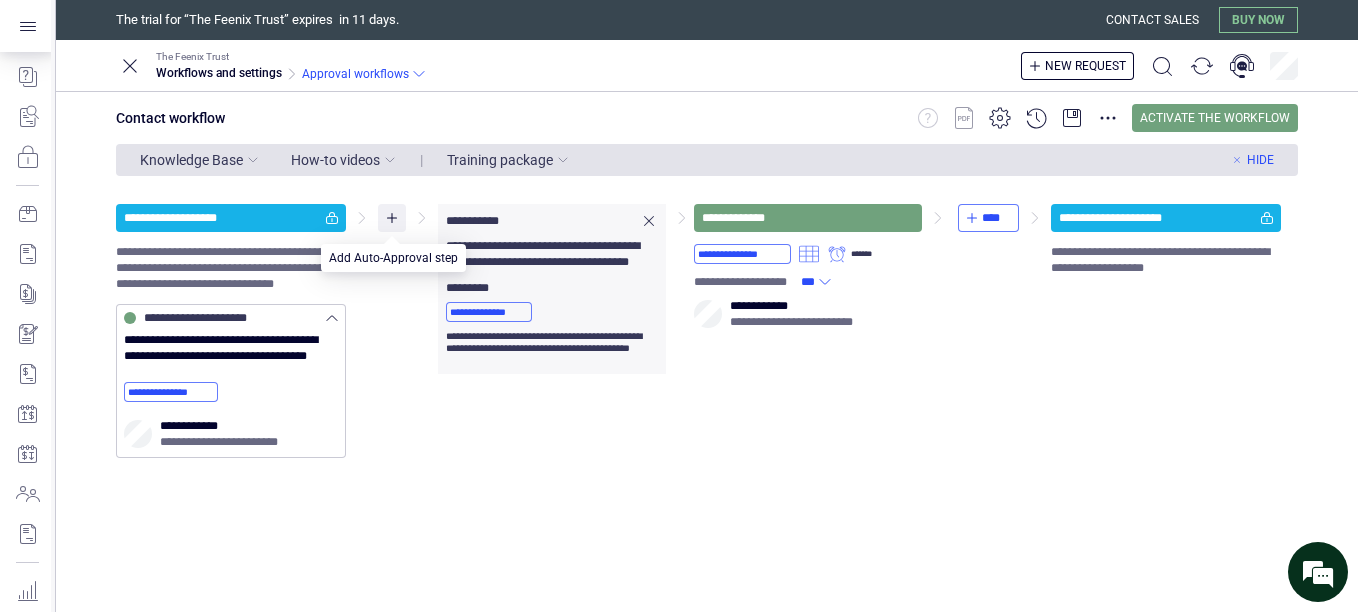 click at bounding box center (392, 218) 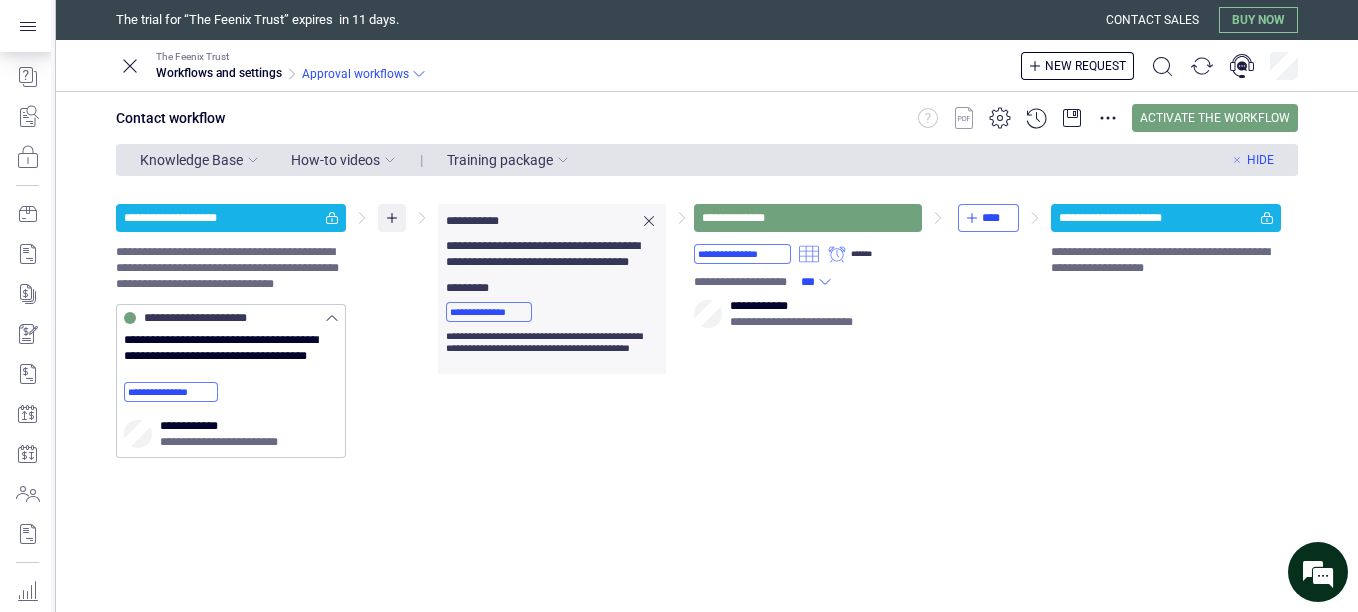 click at bounding box center [392, 218] 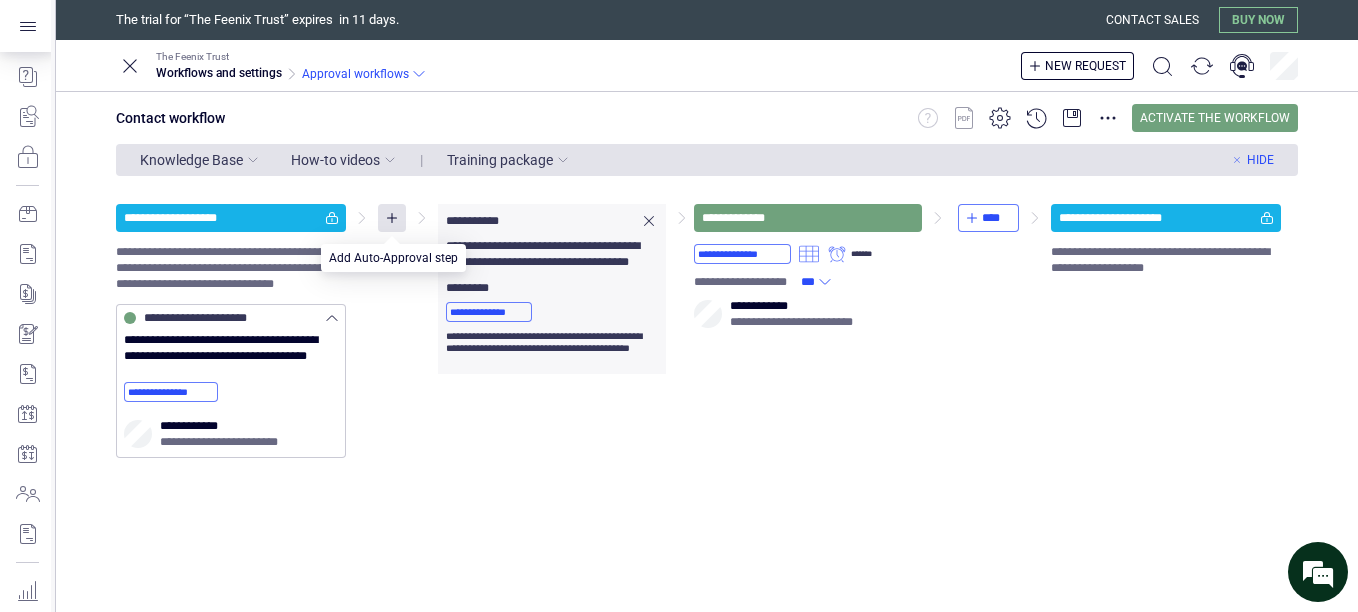 click on "**********" at bounding box center (707, 331) 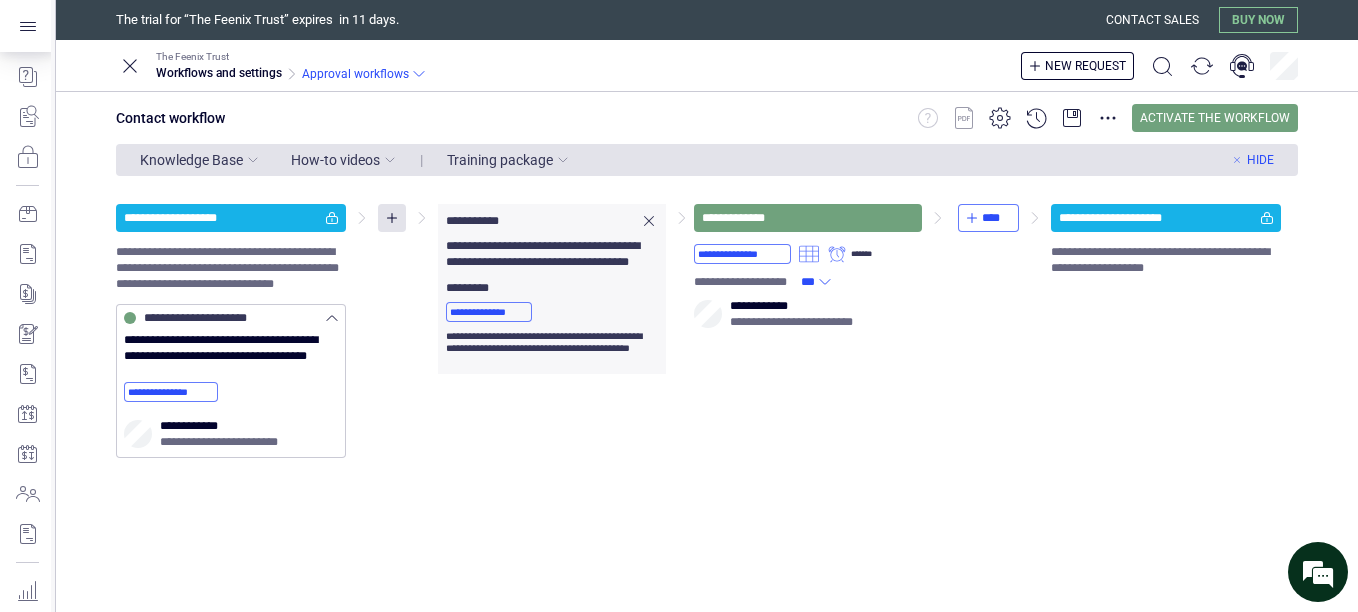 click 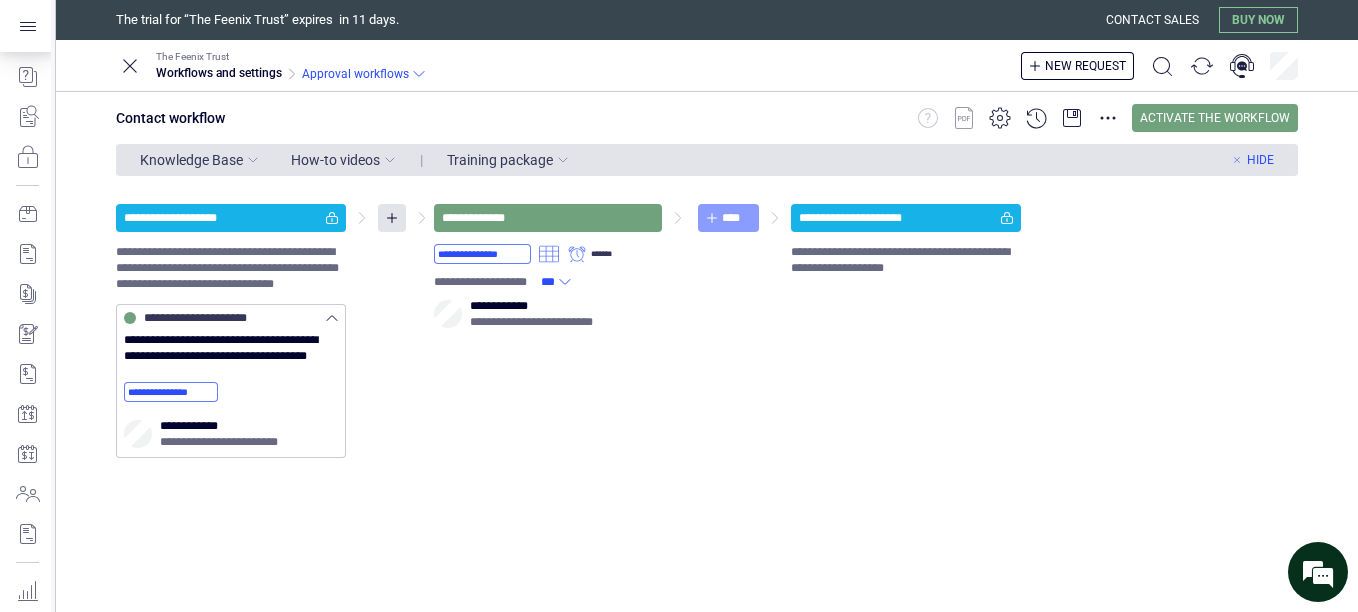 click on "****" at bounding box center [736, 218] 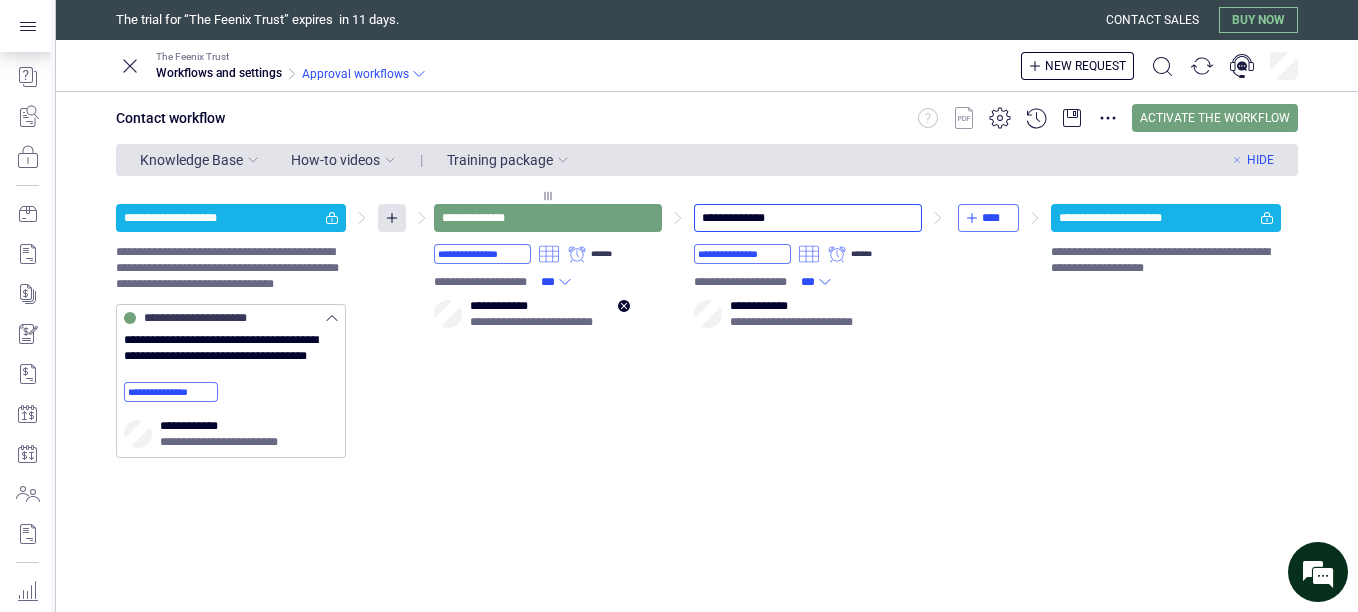 click on "**********" at bounding box center (540, 315) 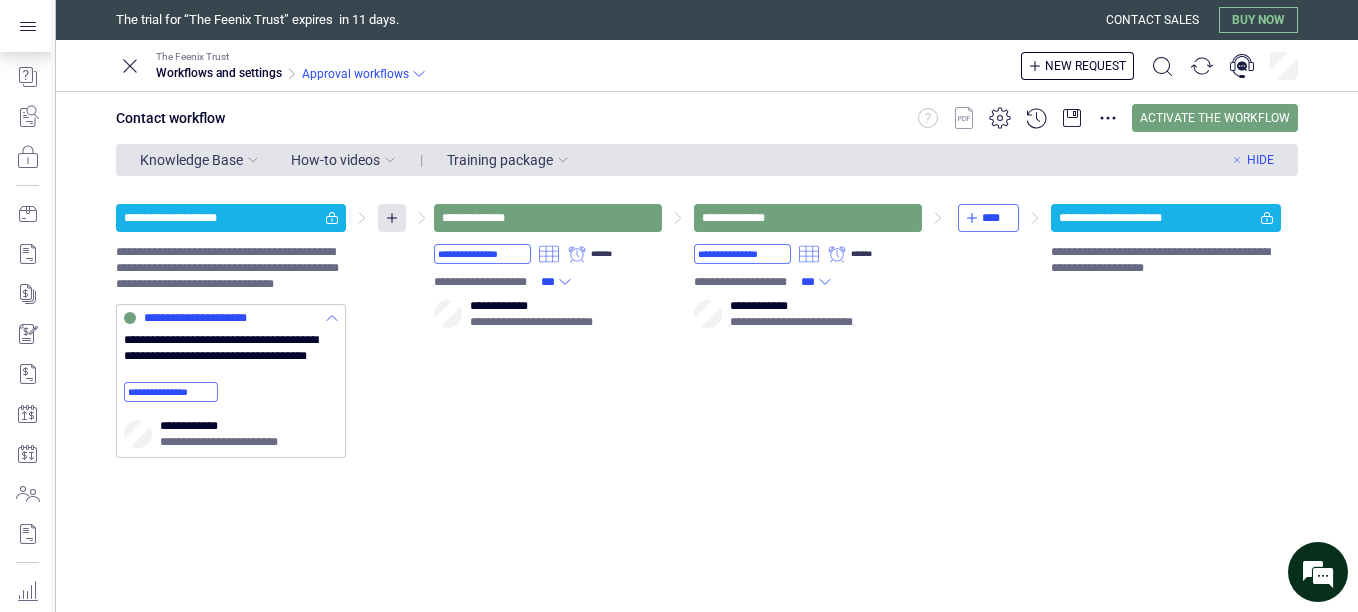 click 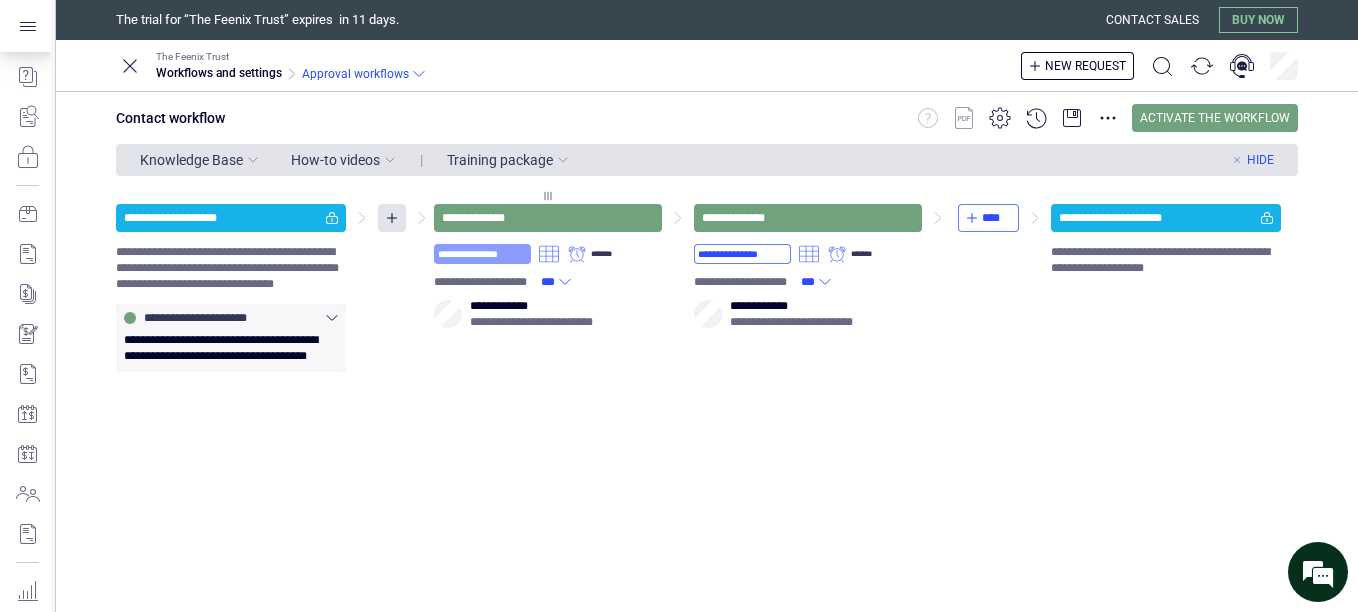 click on "**********" at bounding box center [482, 254] 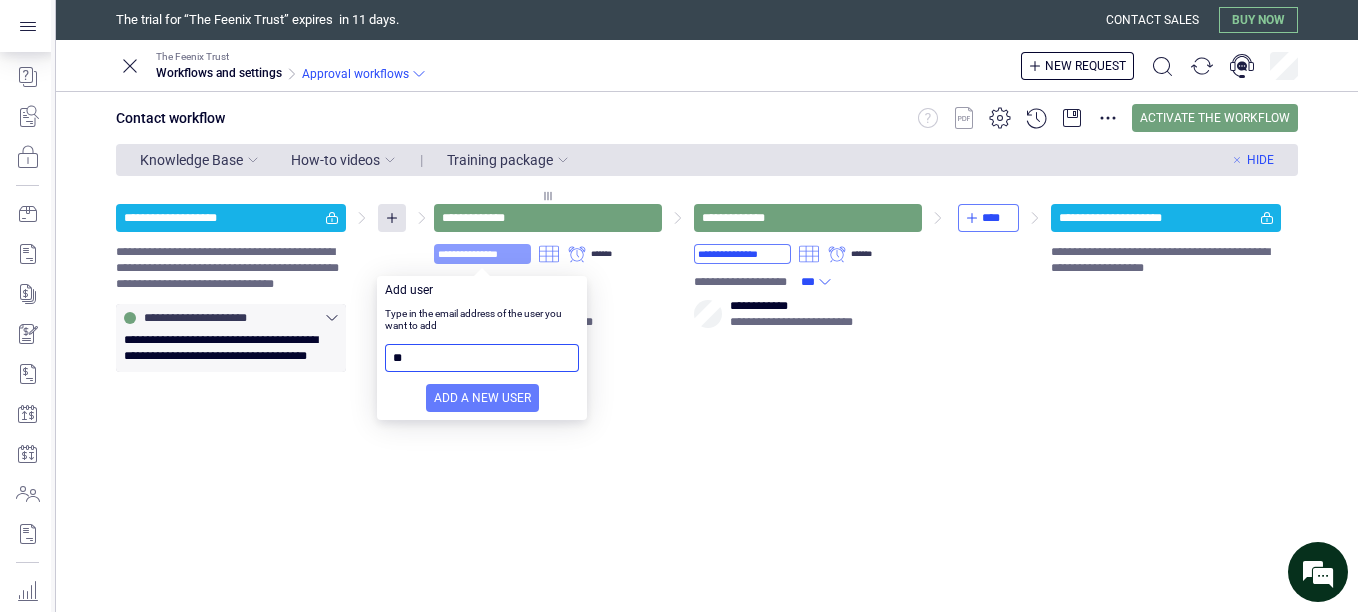 type on "*" 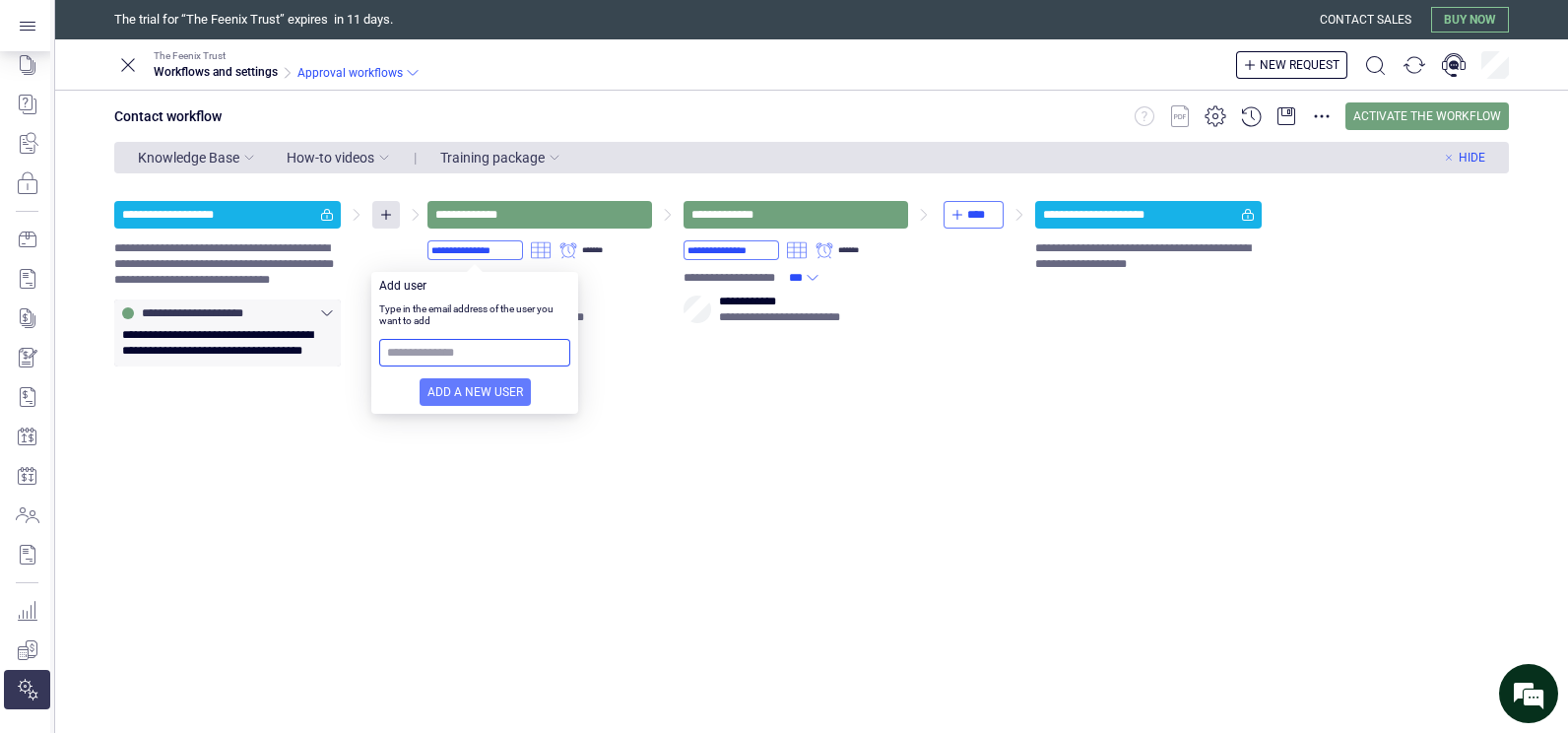 scroll, scrollTop: 267, scrollLeft: 0, axis: vertical 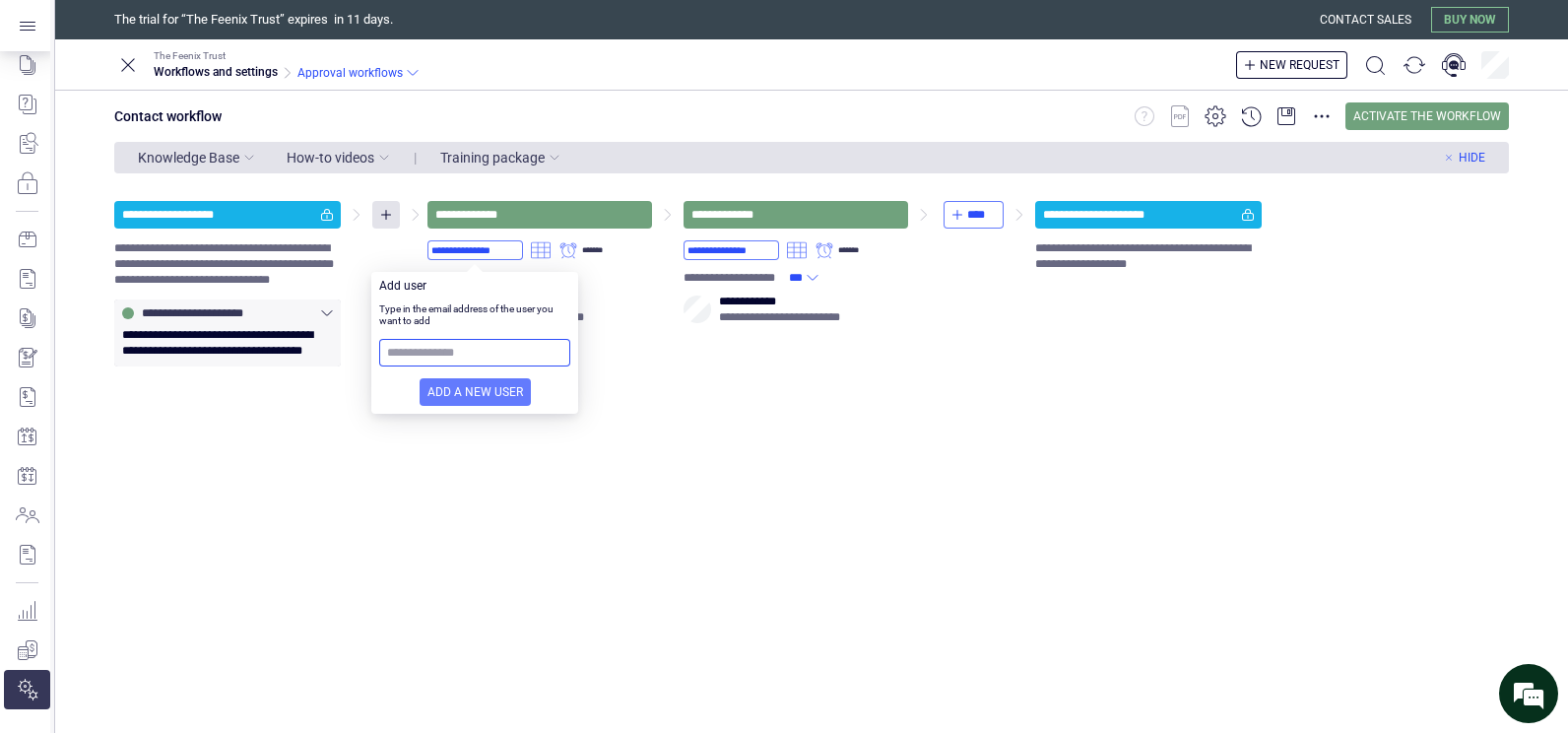 click at bounding box center [475, 353] 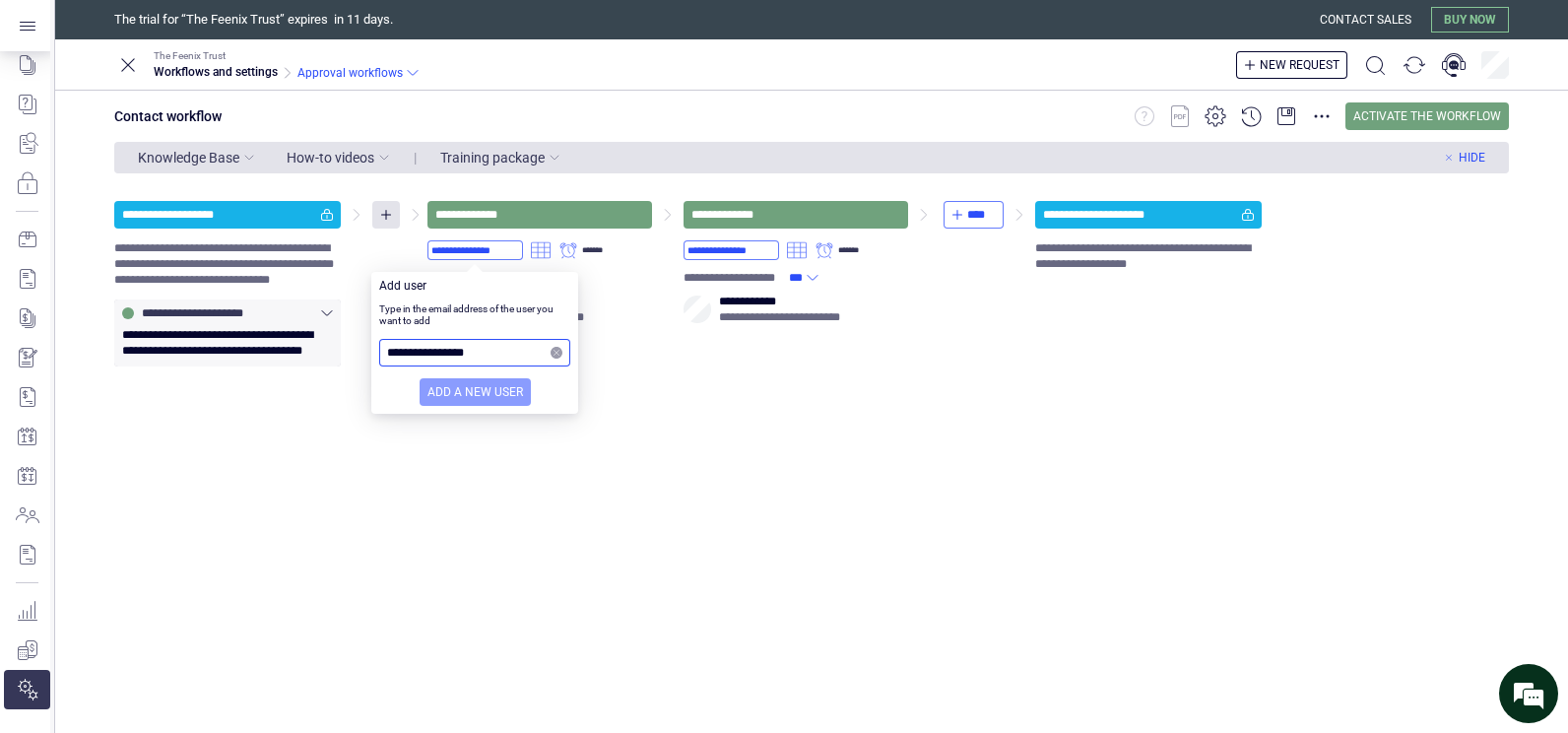 type on "**********" 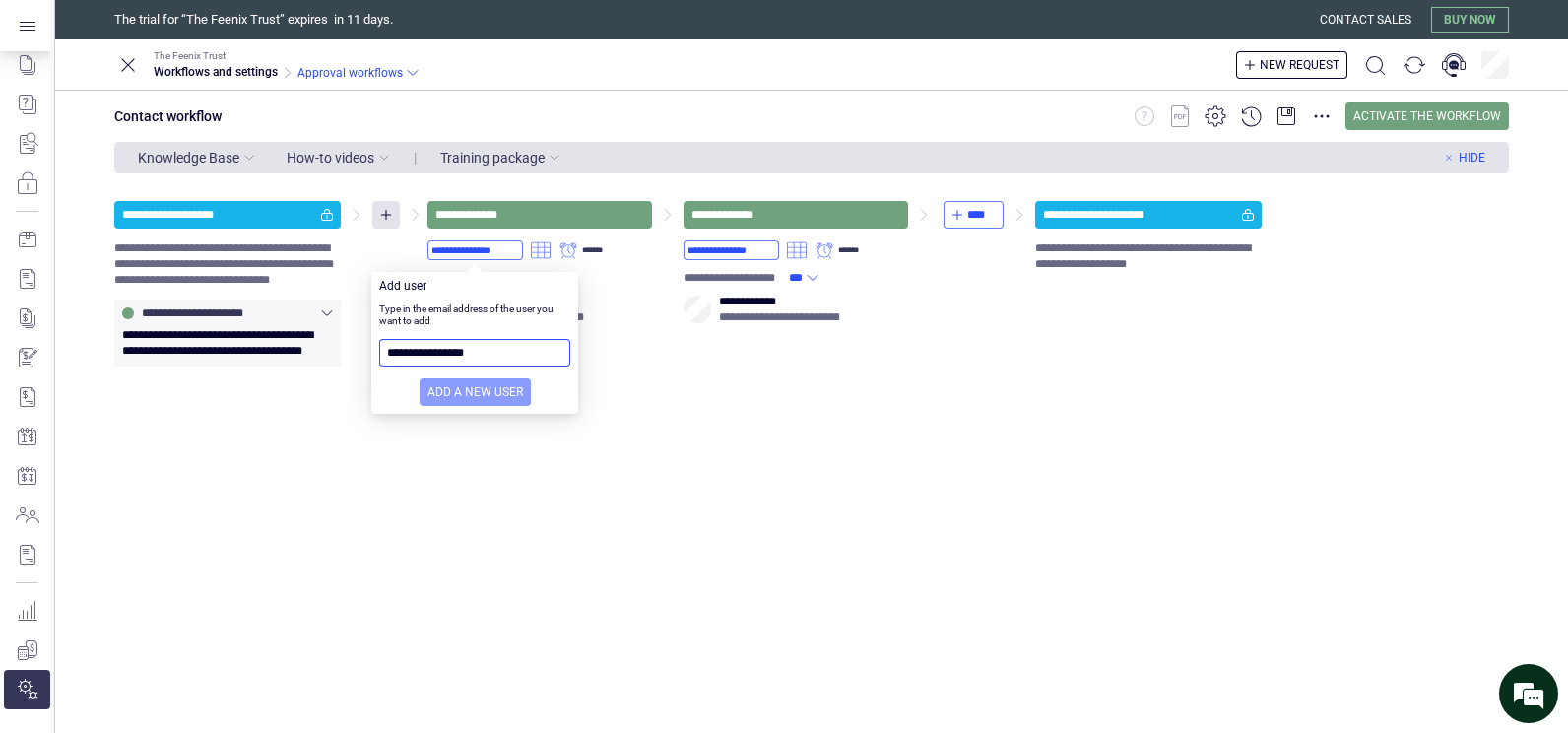 click on "Add a new user" at bounding box center (475, 392) 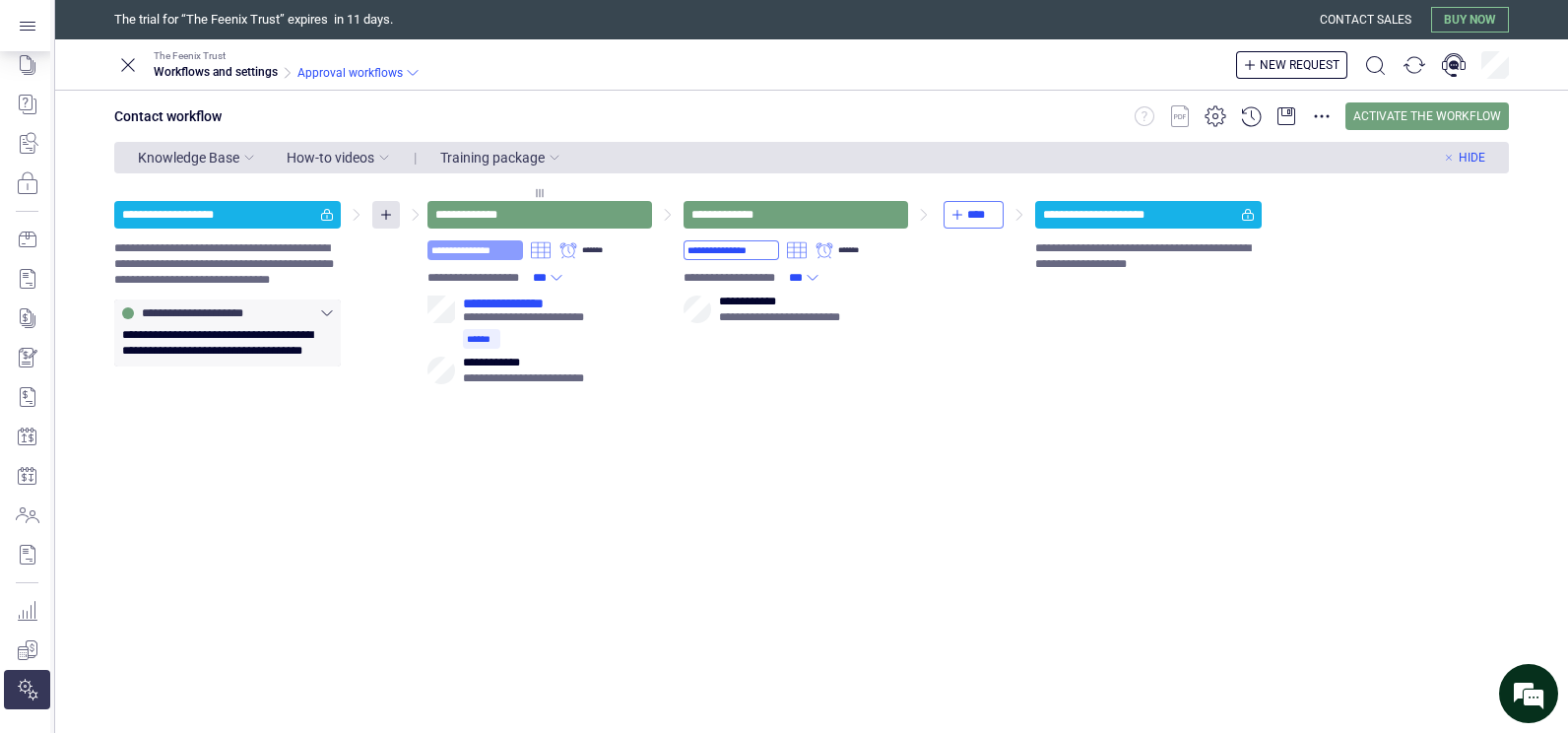 click on "**********" at bounding box center [475, 250] 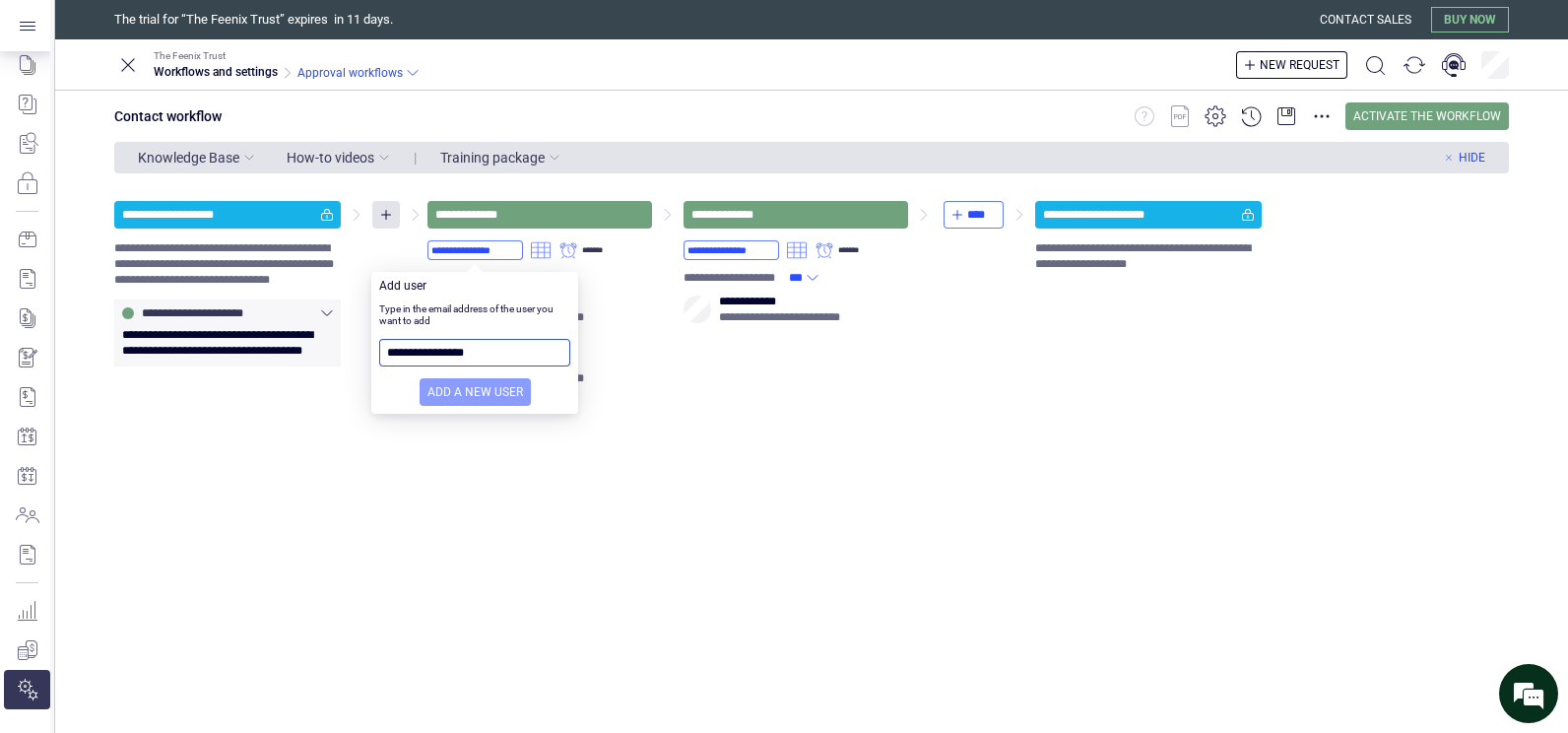 type on "**********" 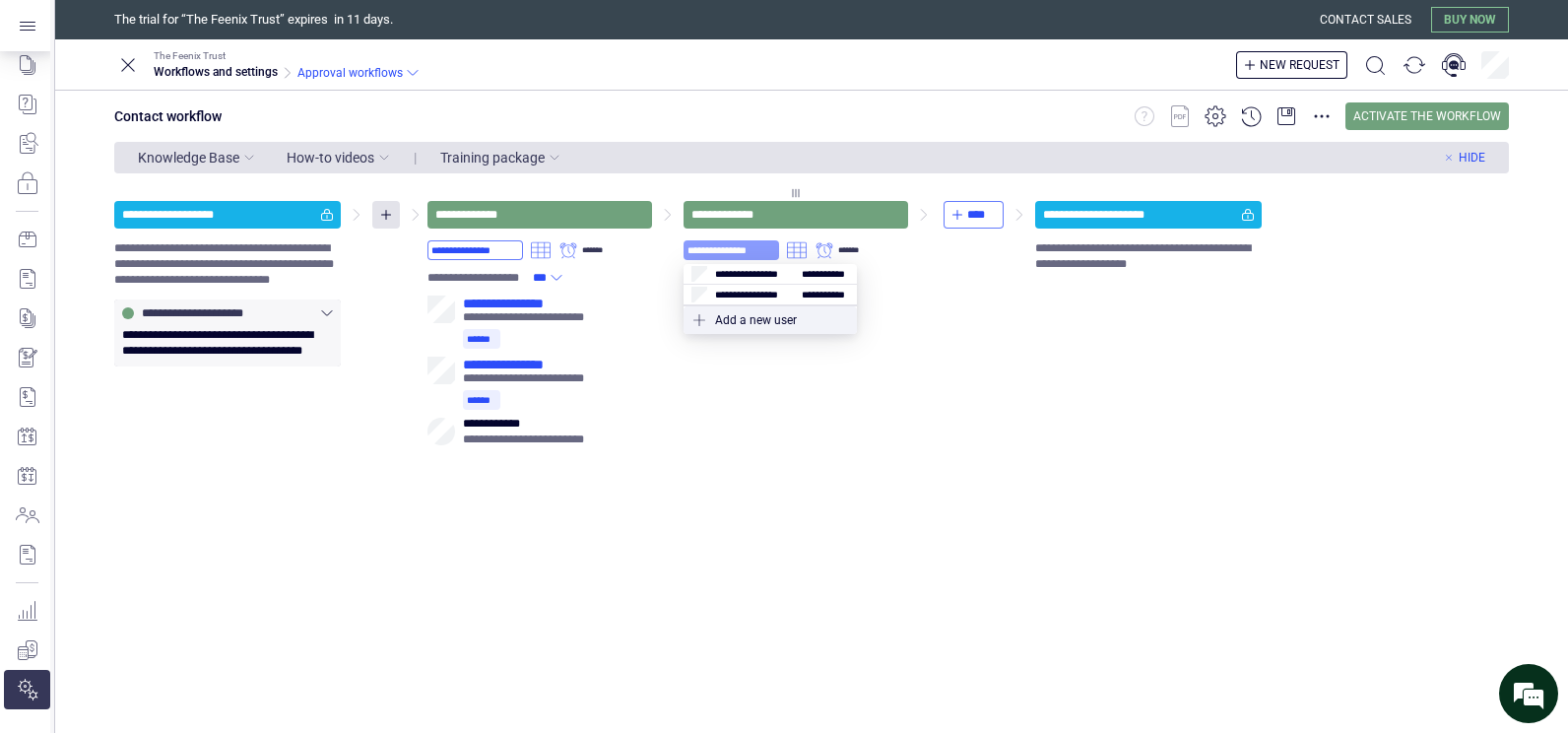 click on "**********" at bounding box center [731, 250] 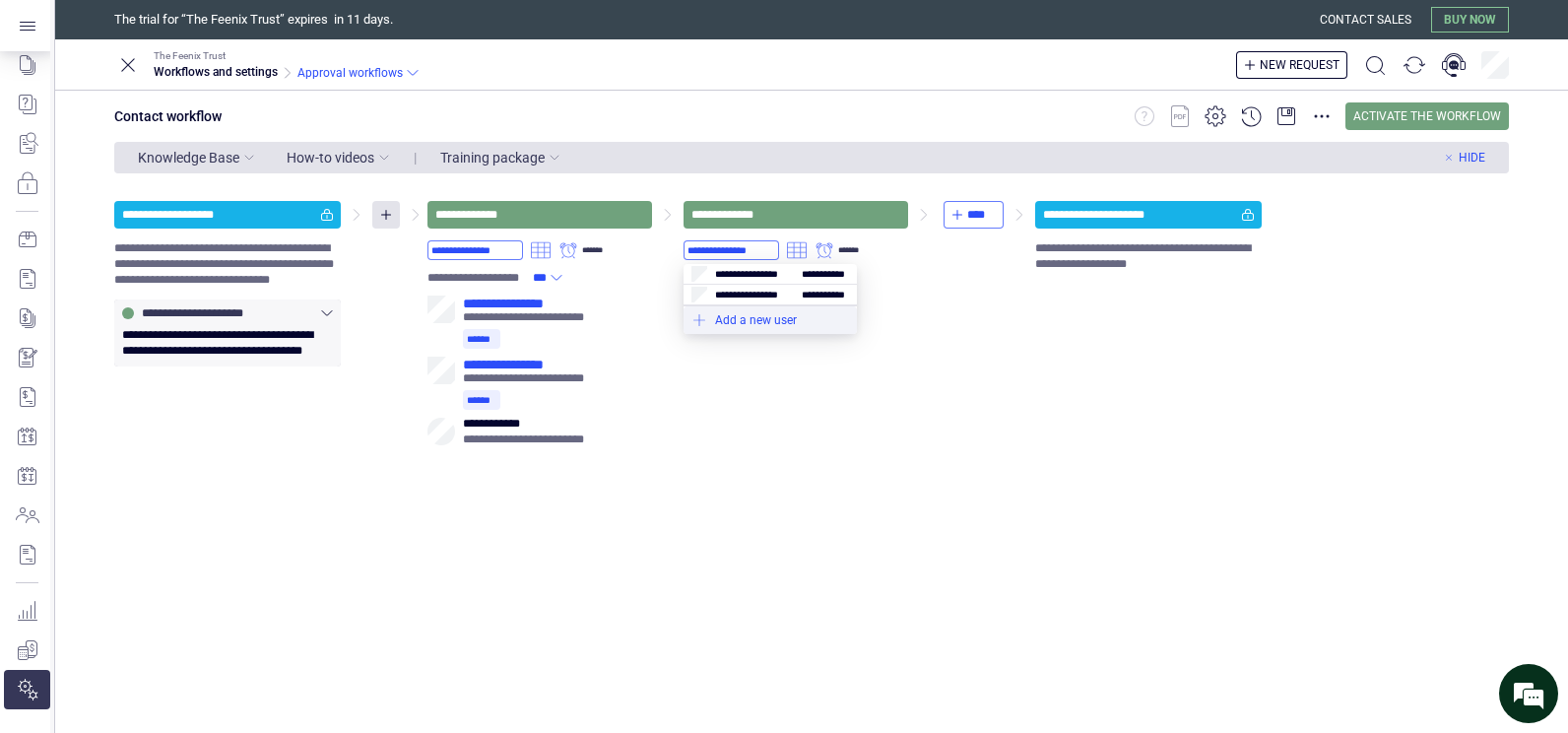 click at bounding box center (770, 320) 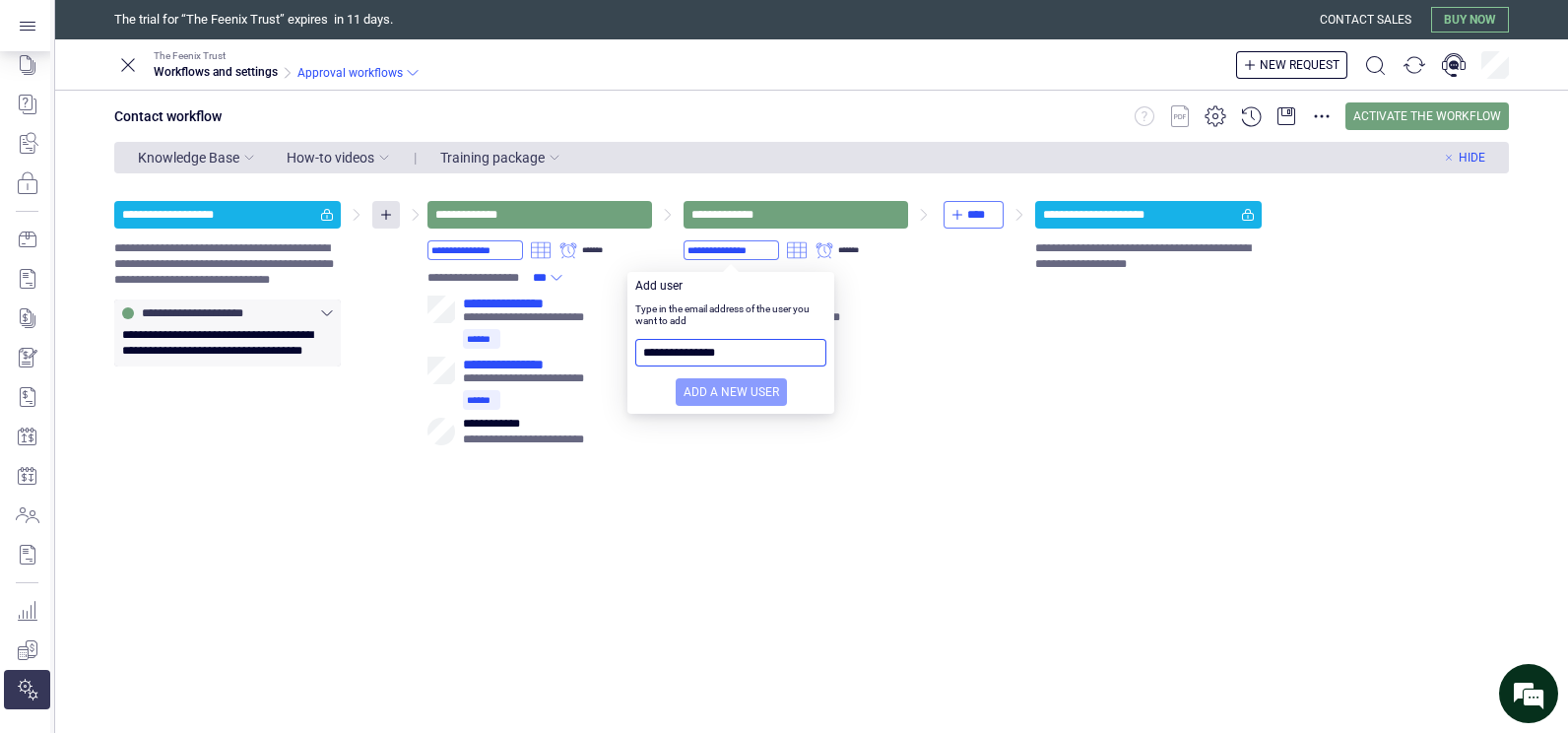 type on "**********" 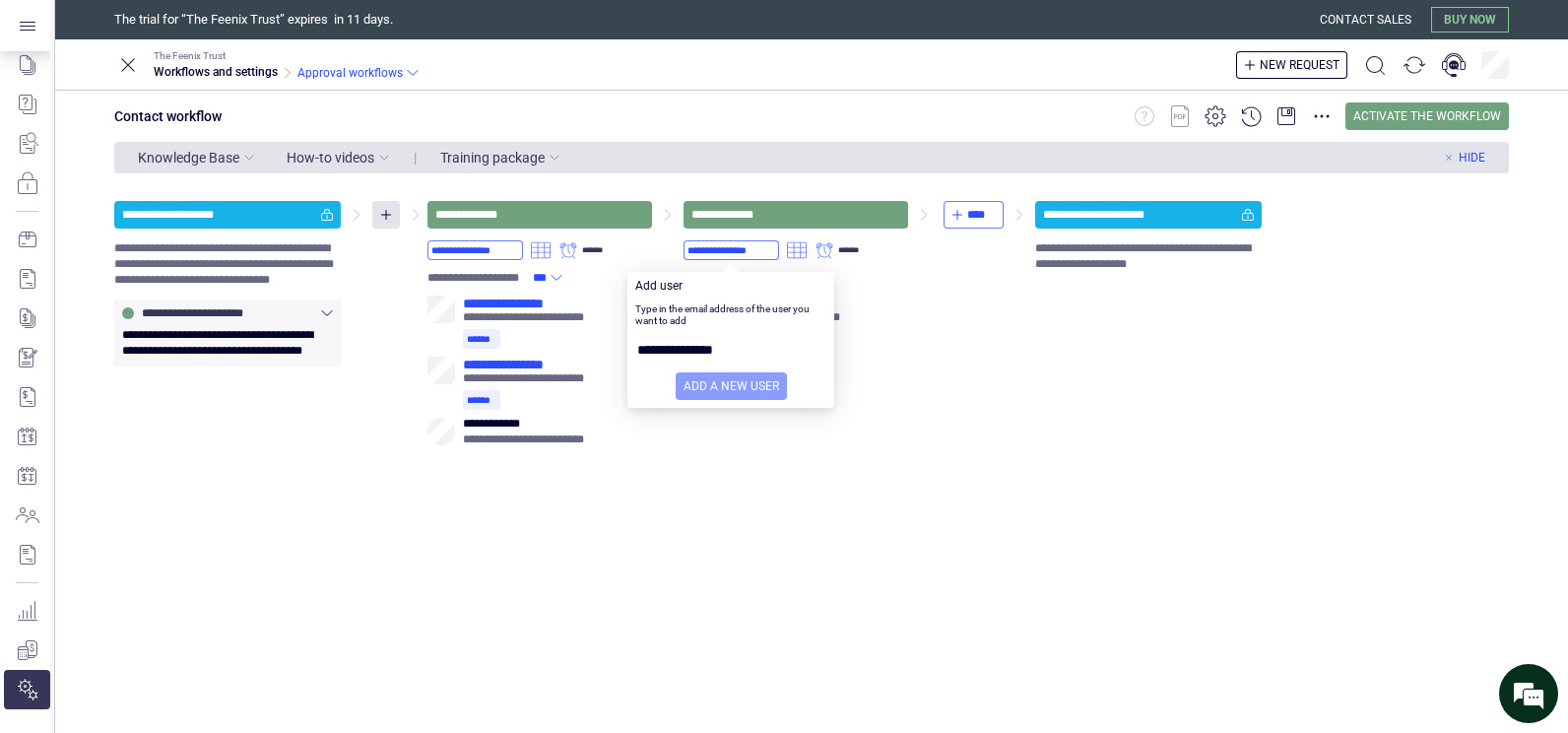 click on "Add a new user" at bounding box center (731, 386) 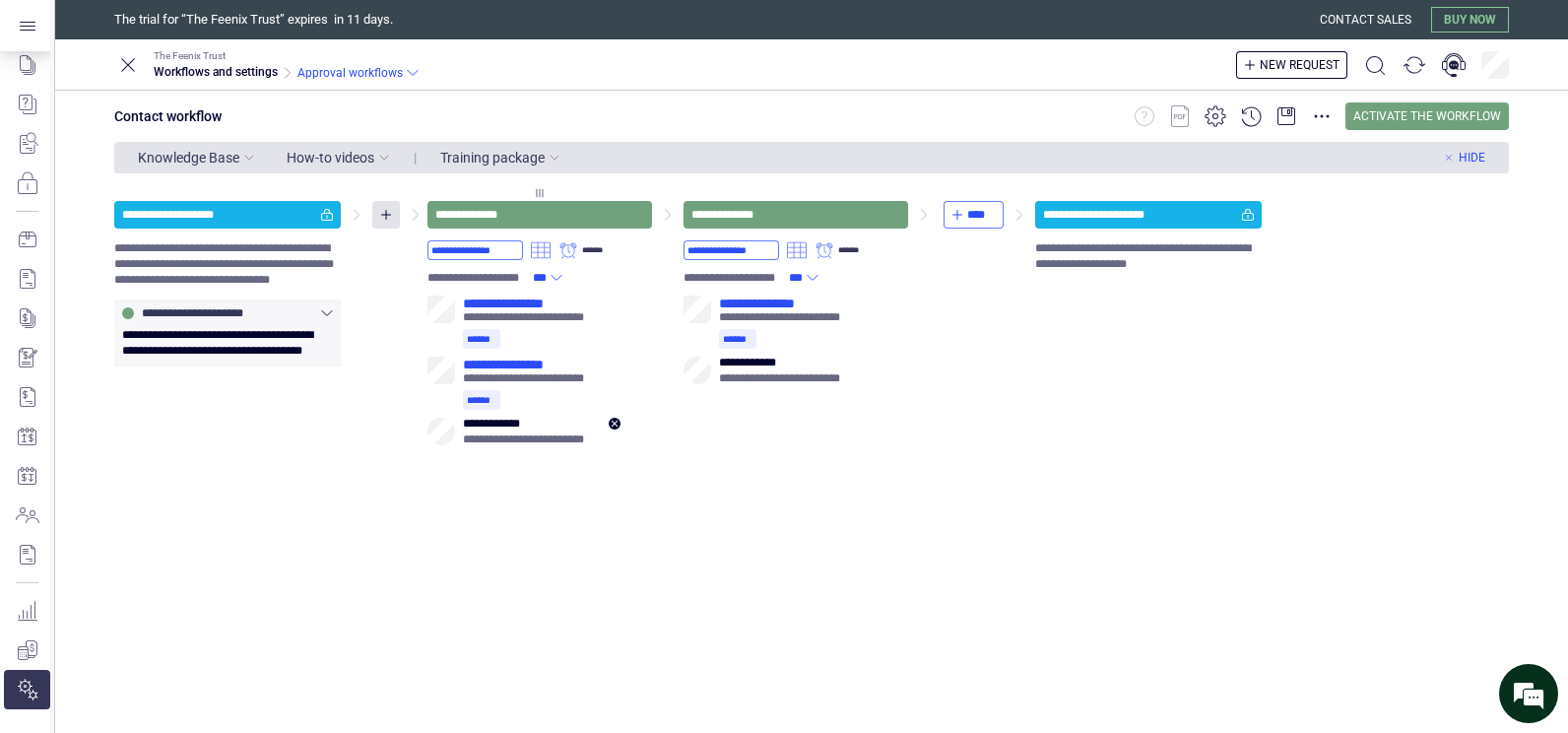 click 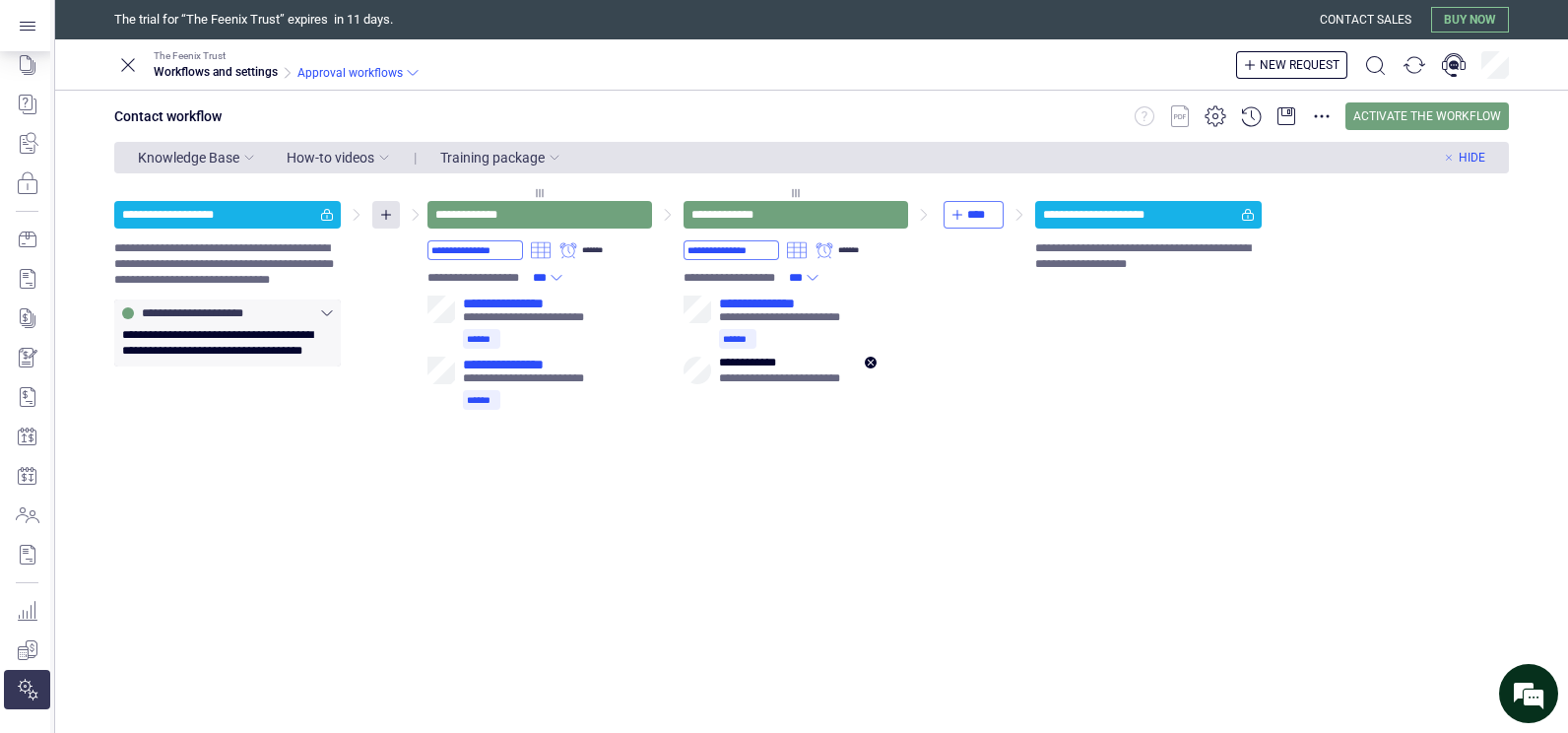 click 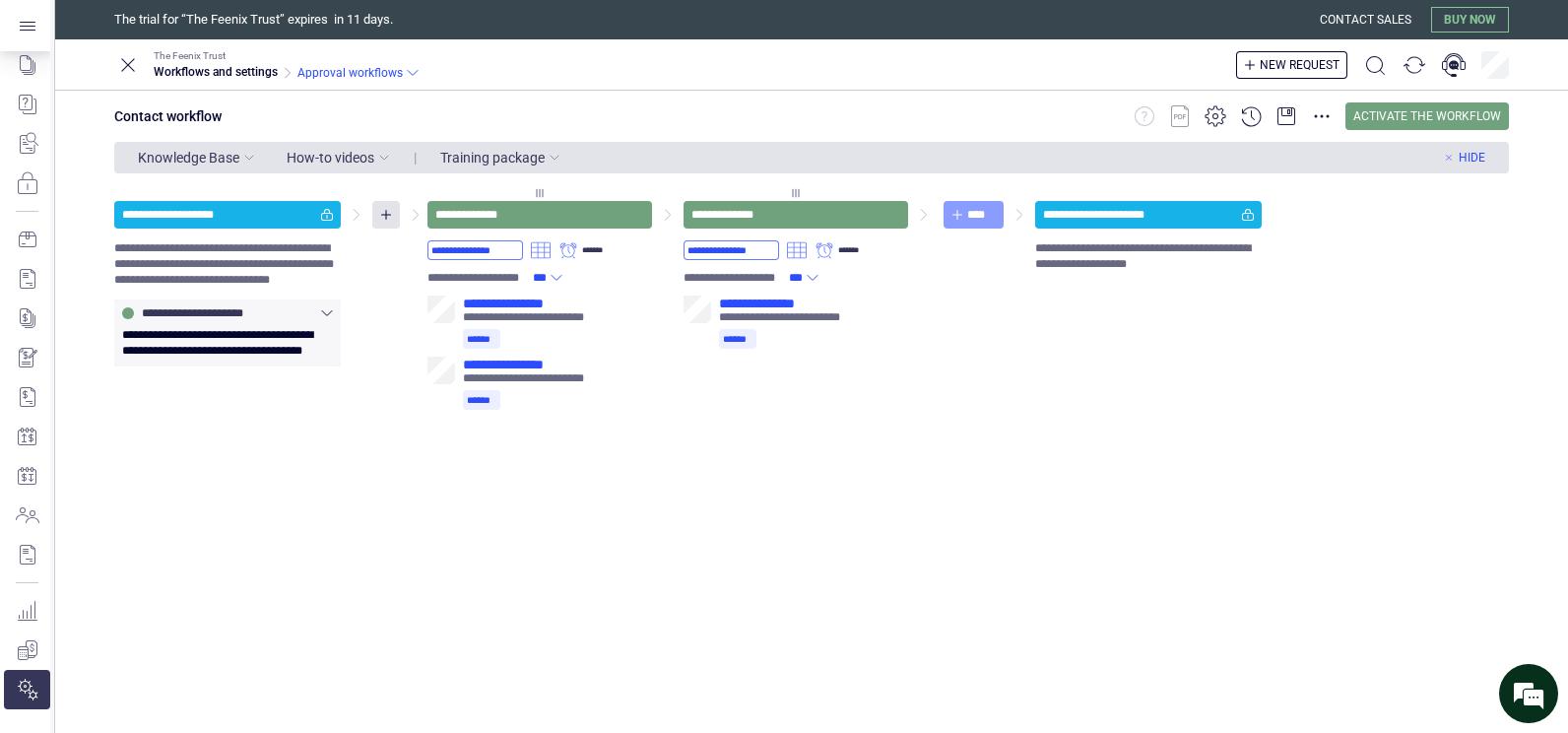 click on "****" at bounding box center [981, 215] 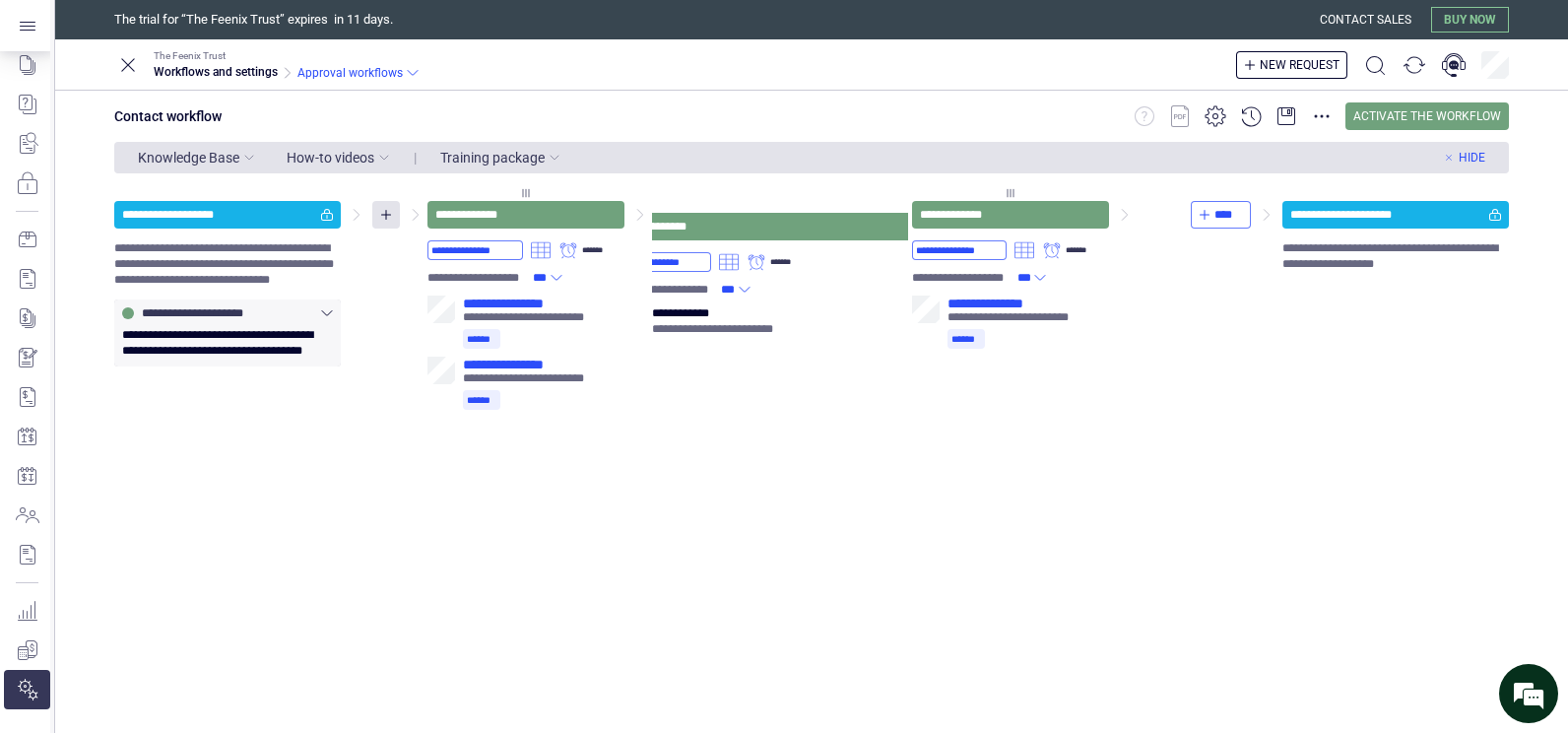 drag, startPoint x: 1051, startPoint y: 193, endPoint x: 787, endPoint y: 213, distance: 264.75649 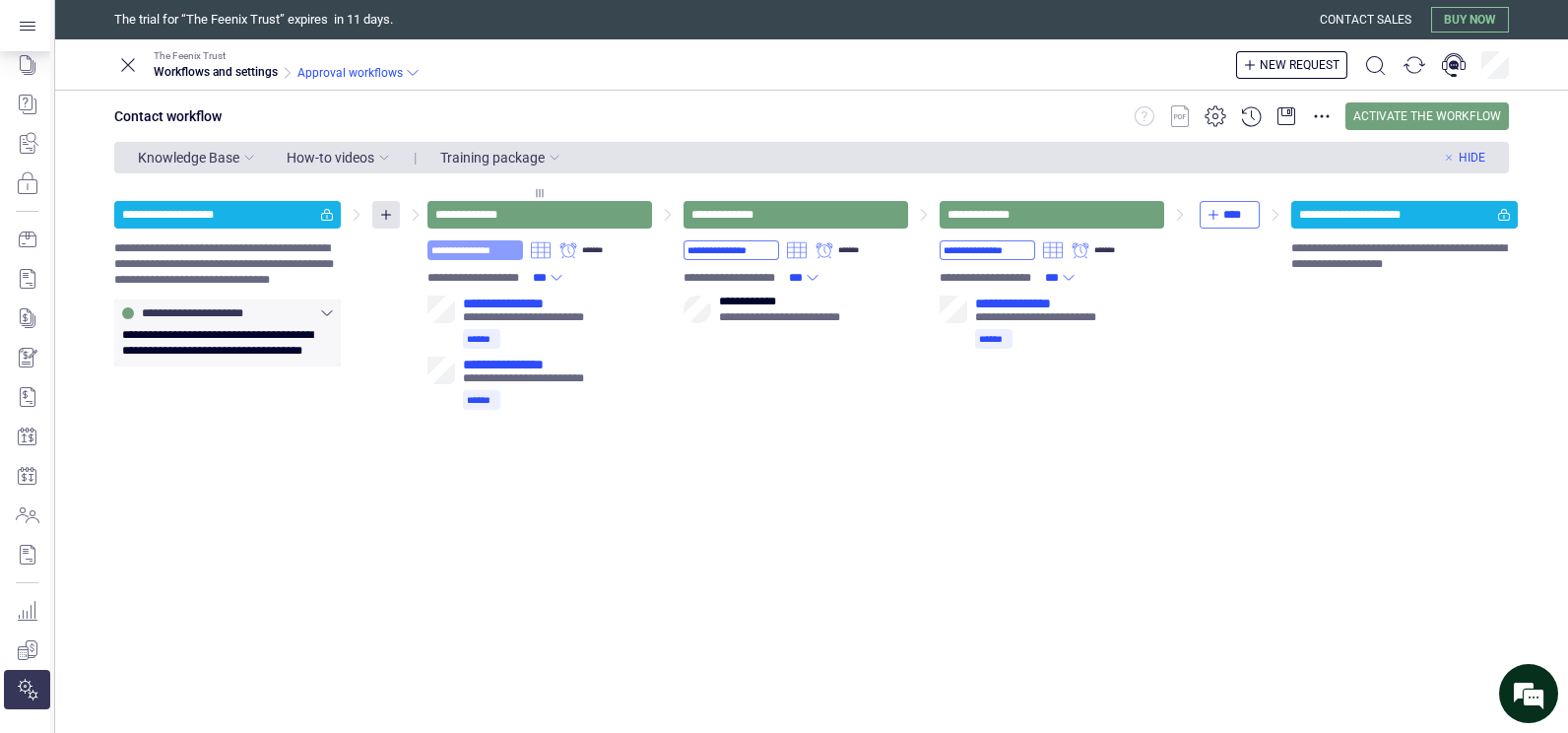 click on "**********" at bounding box center (475, 250) 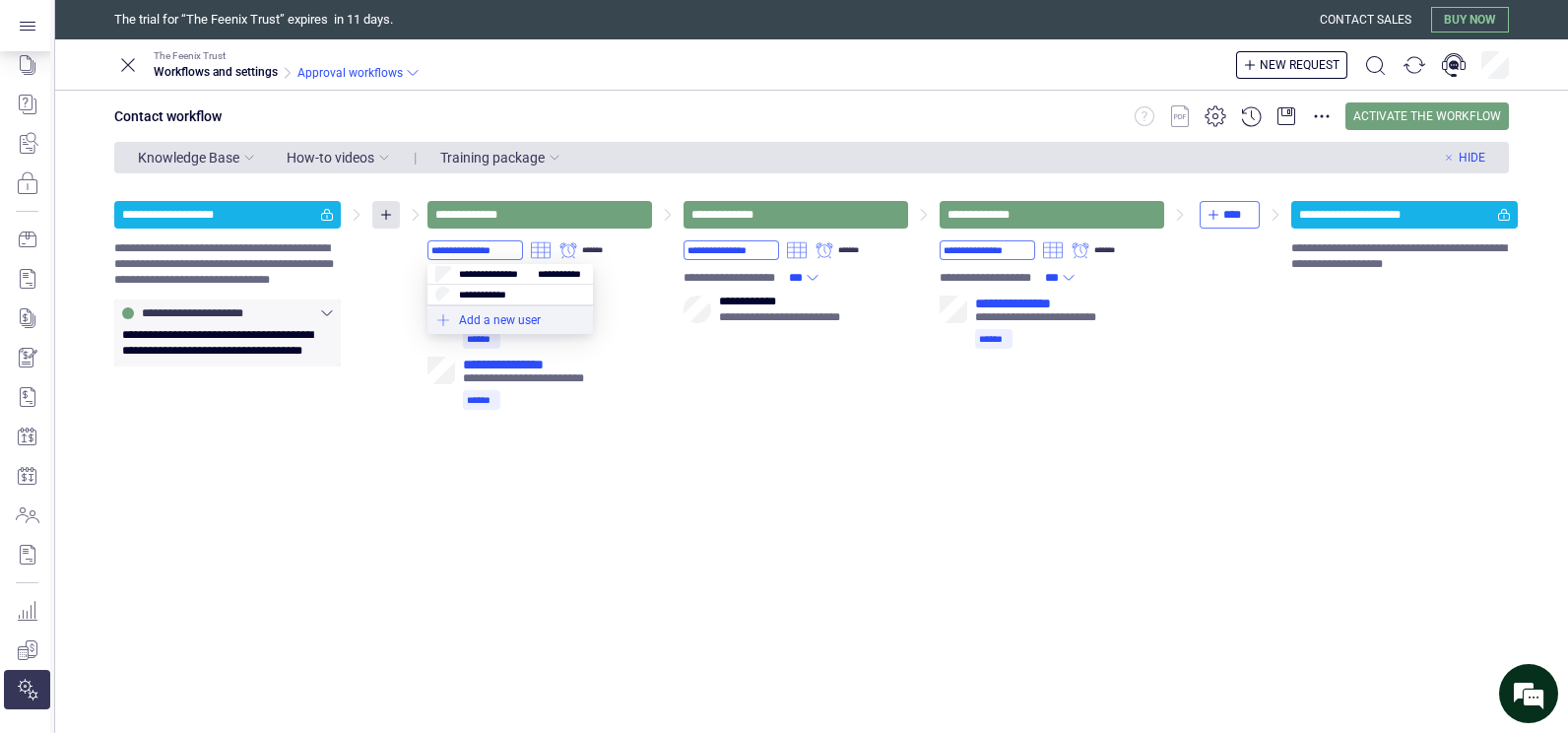 click at bounding box center [510, 320] 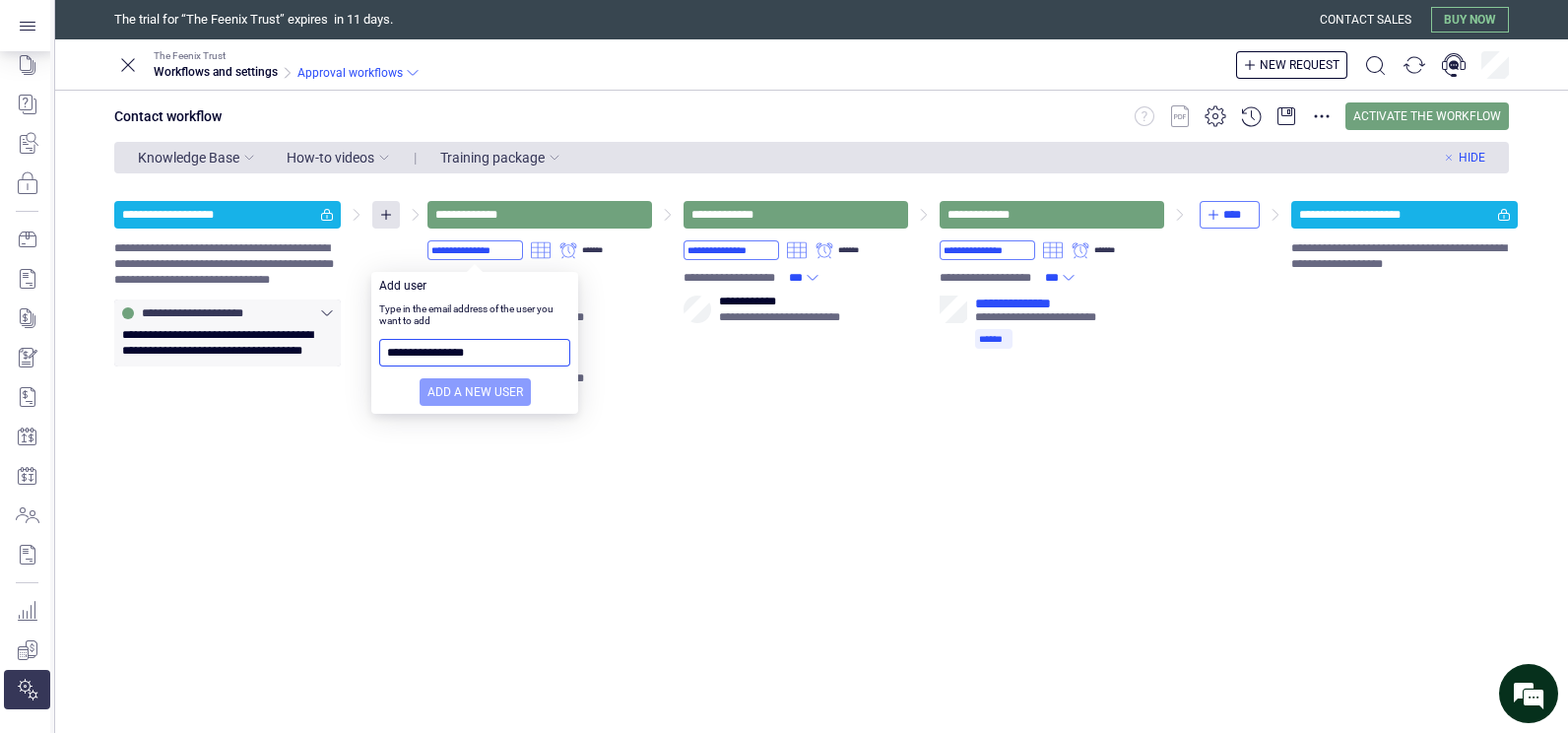 type on "**********" 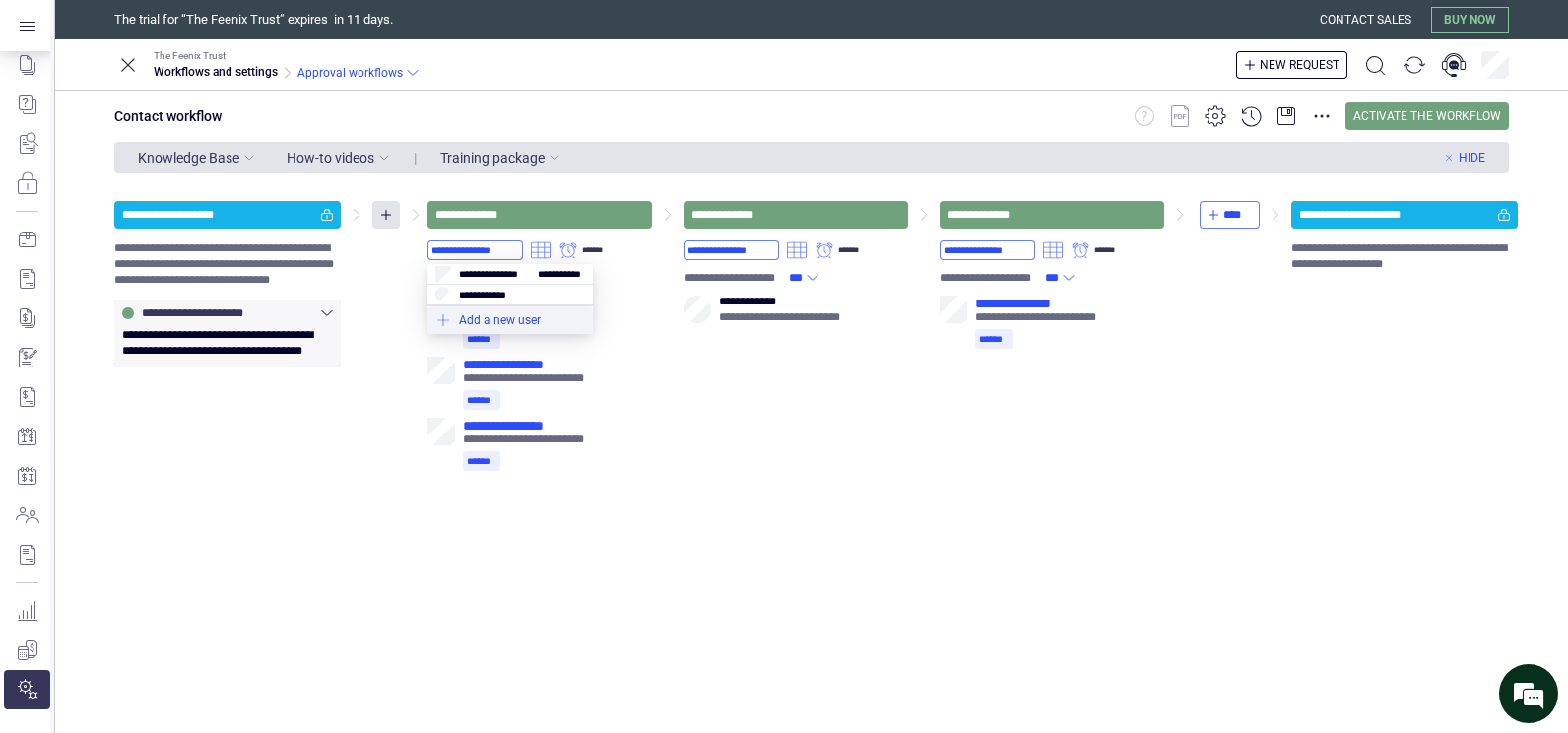 click at bounding box center (510, 320) 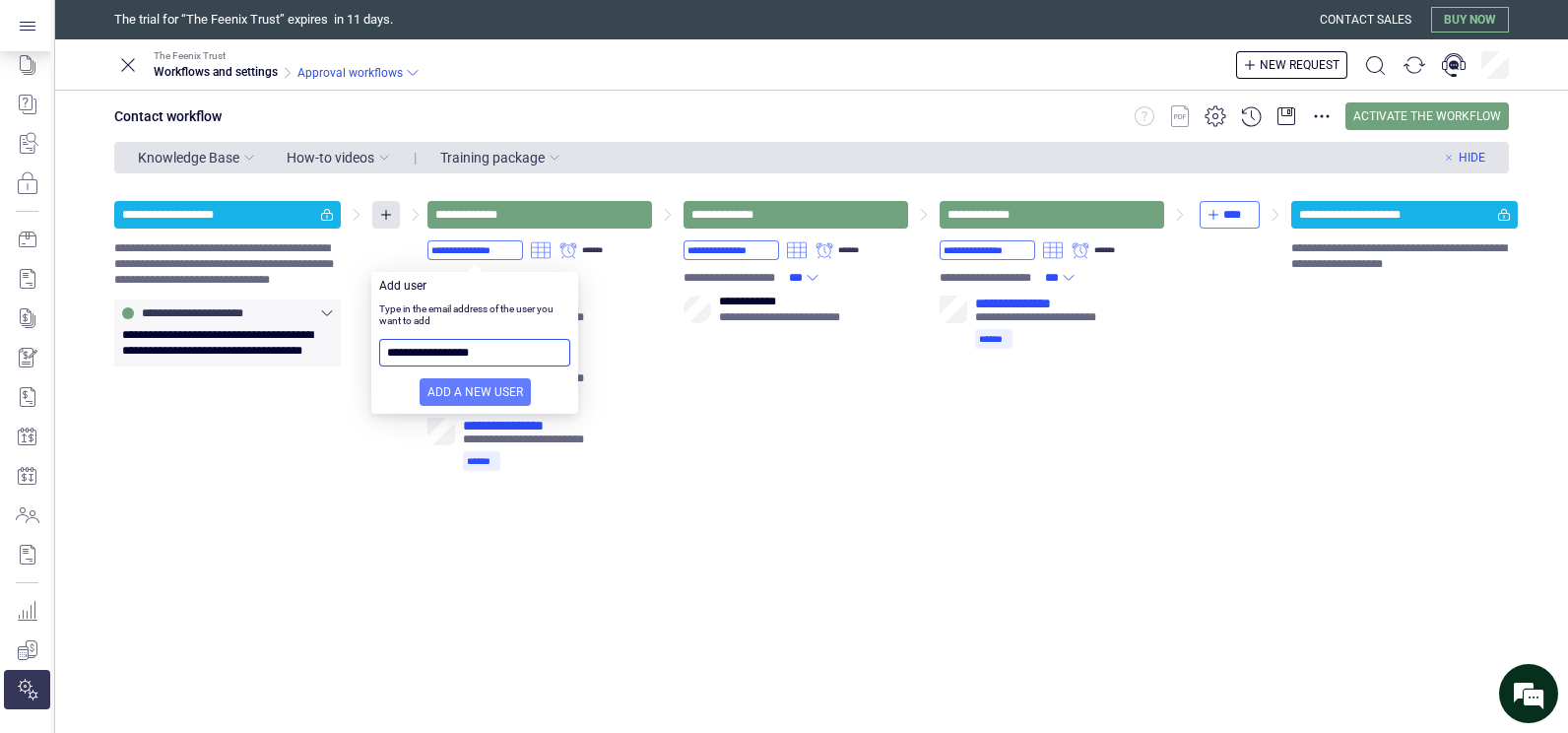 type on "**********" 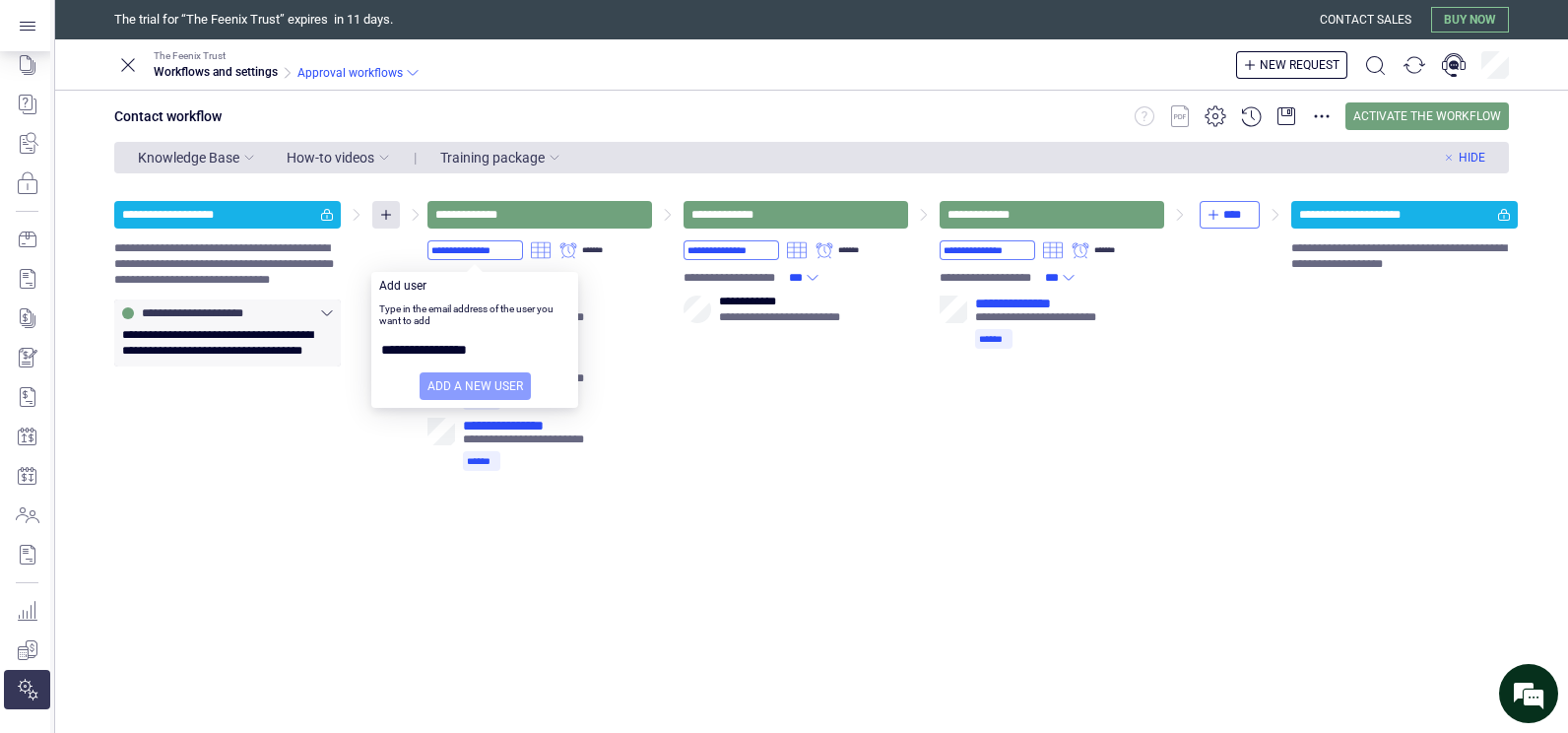 click on "Add a new user" at bounding box center (475, 386) 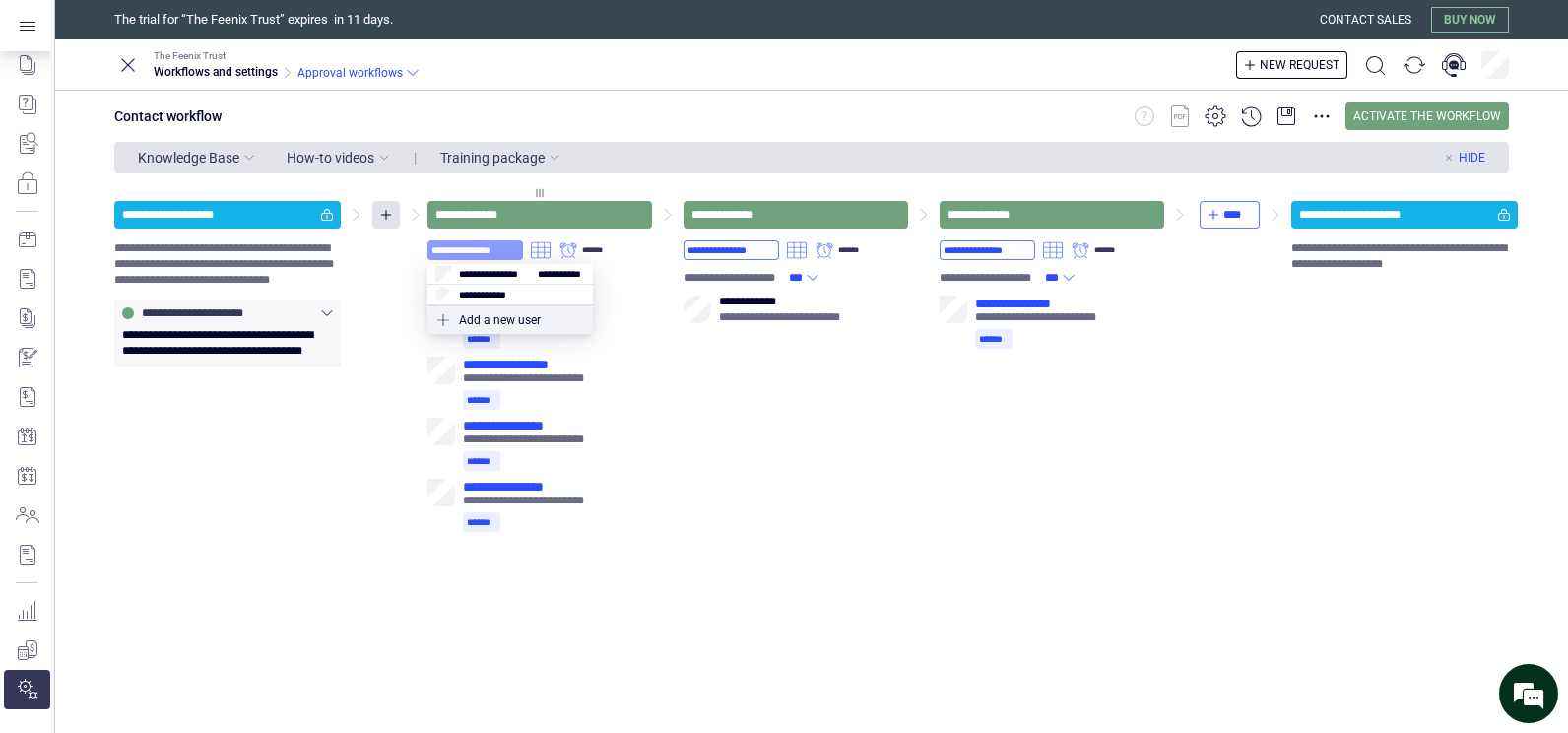 click on "**********" at bounding box center (475, 250) 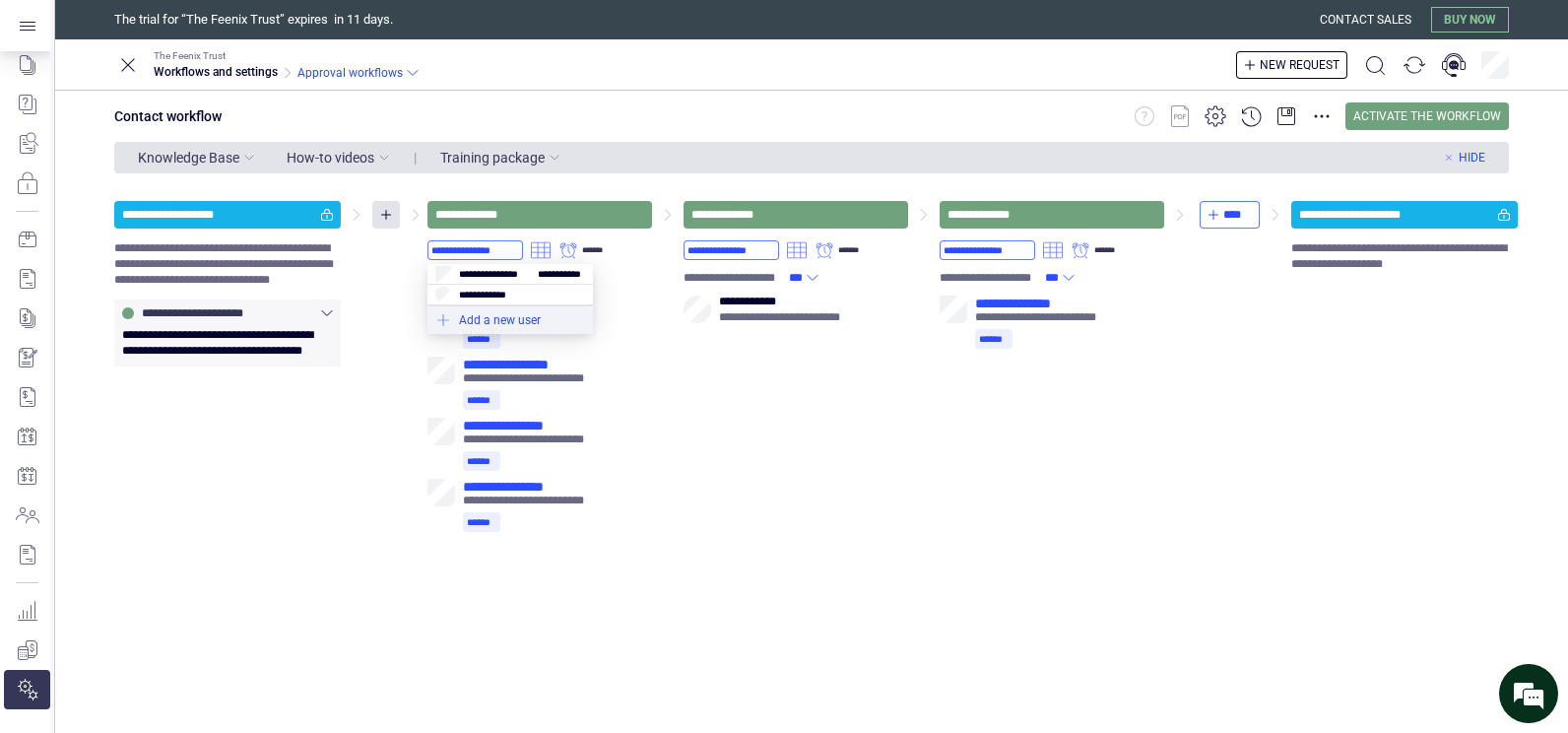 click at bounding box center (510, 320) 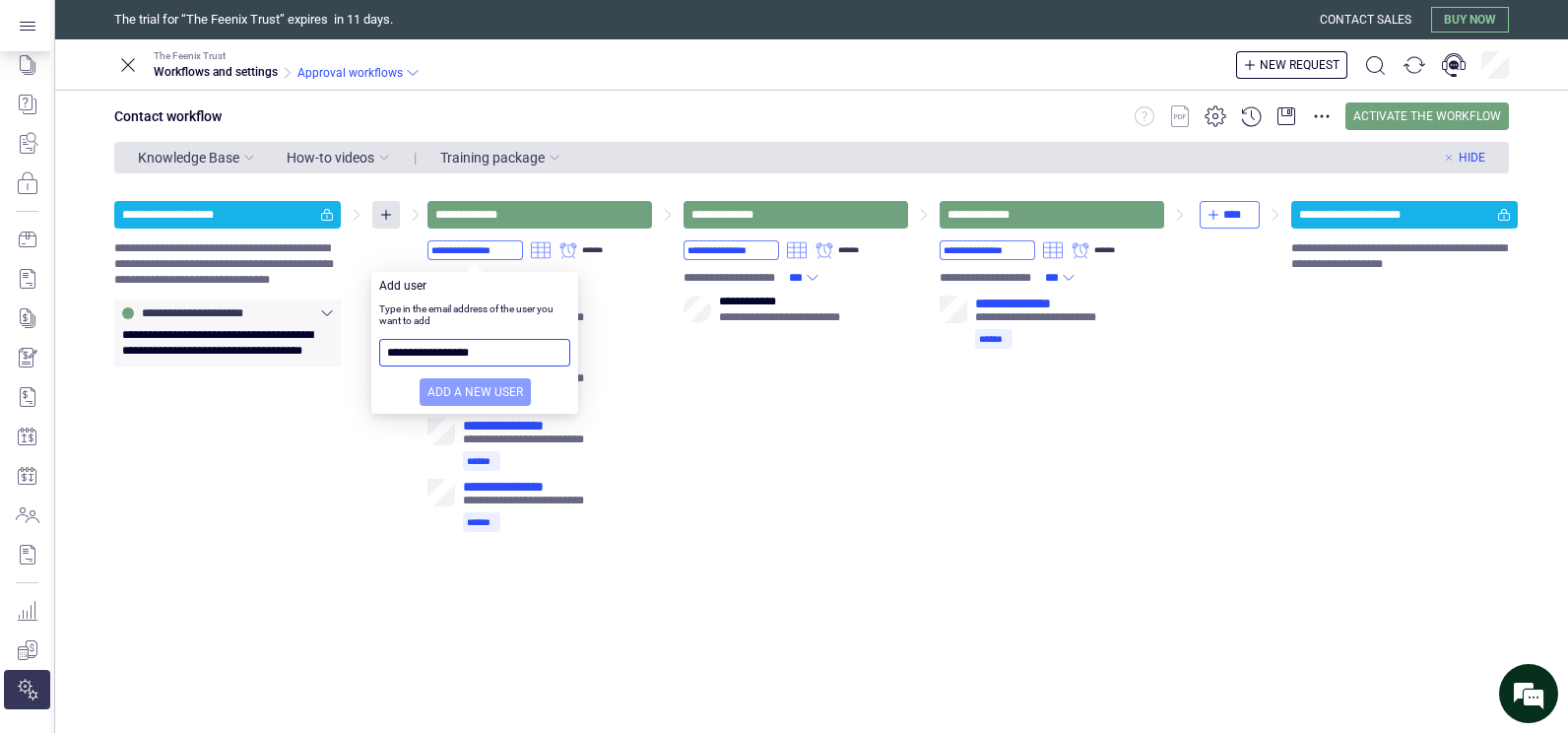 type on "**********" 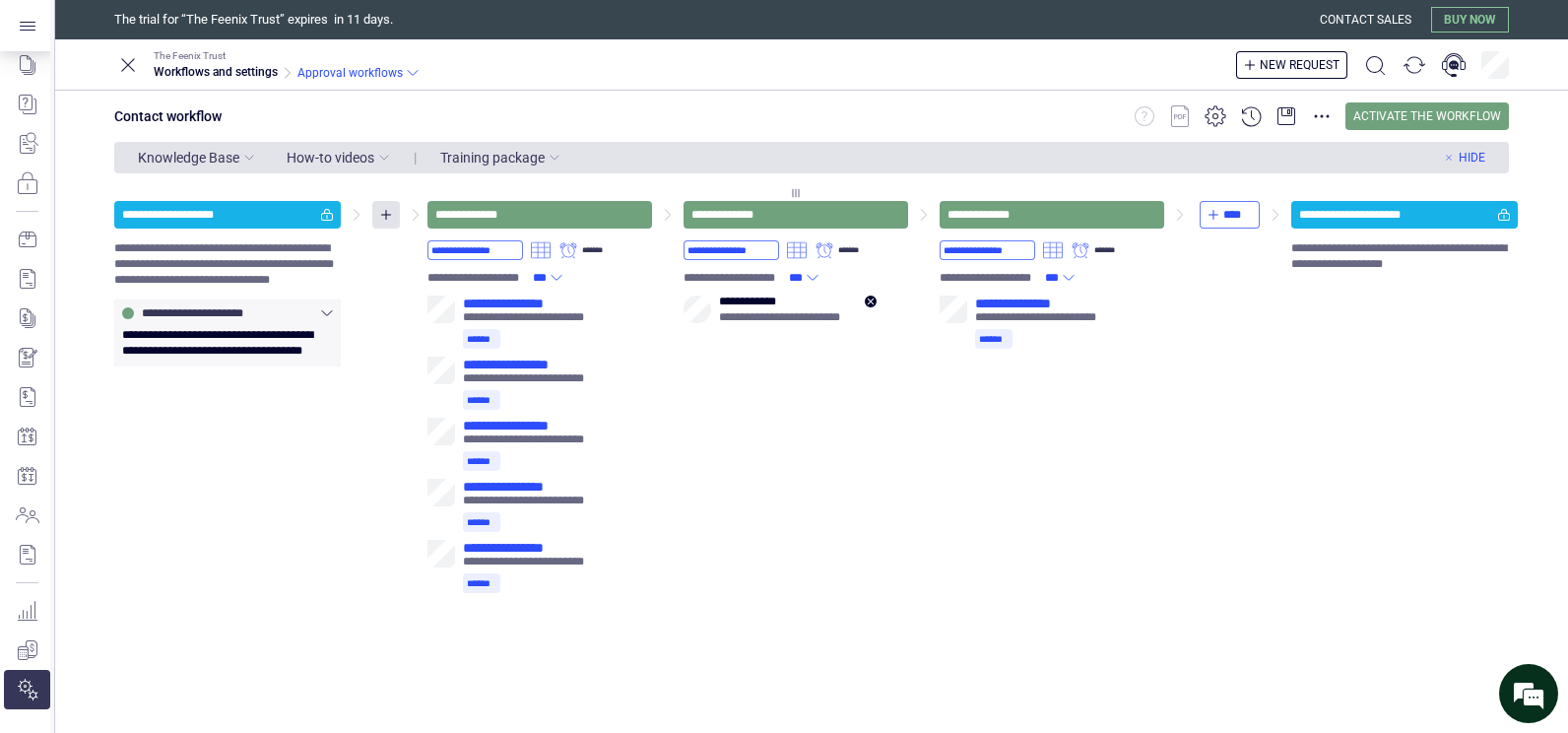 click 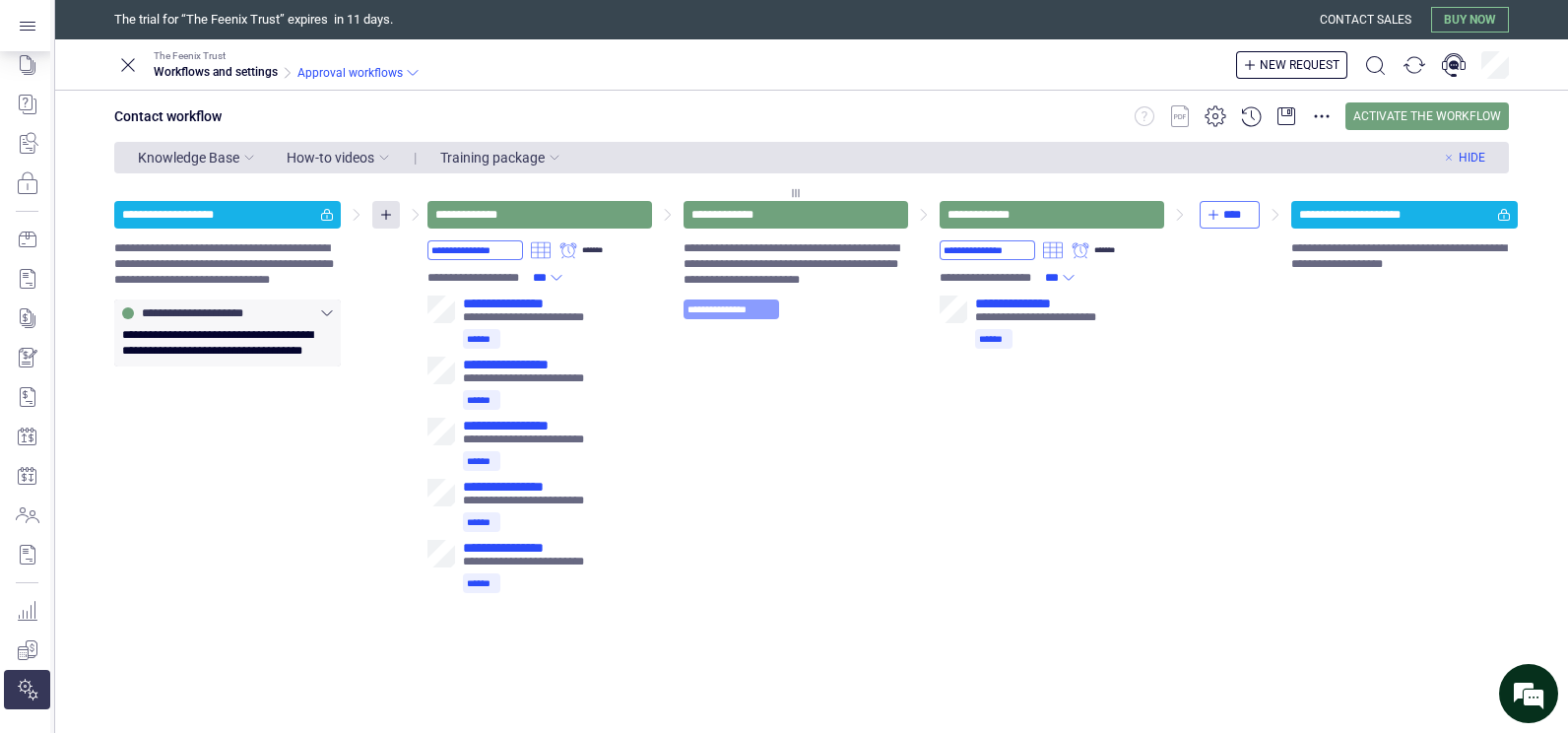 click on "**********" at bounding box center [731, 309] 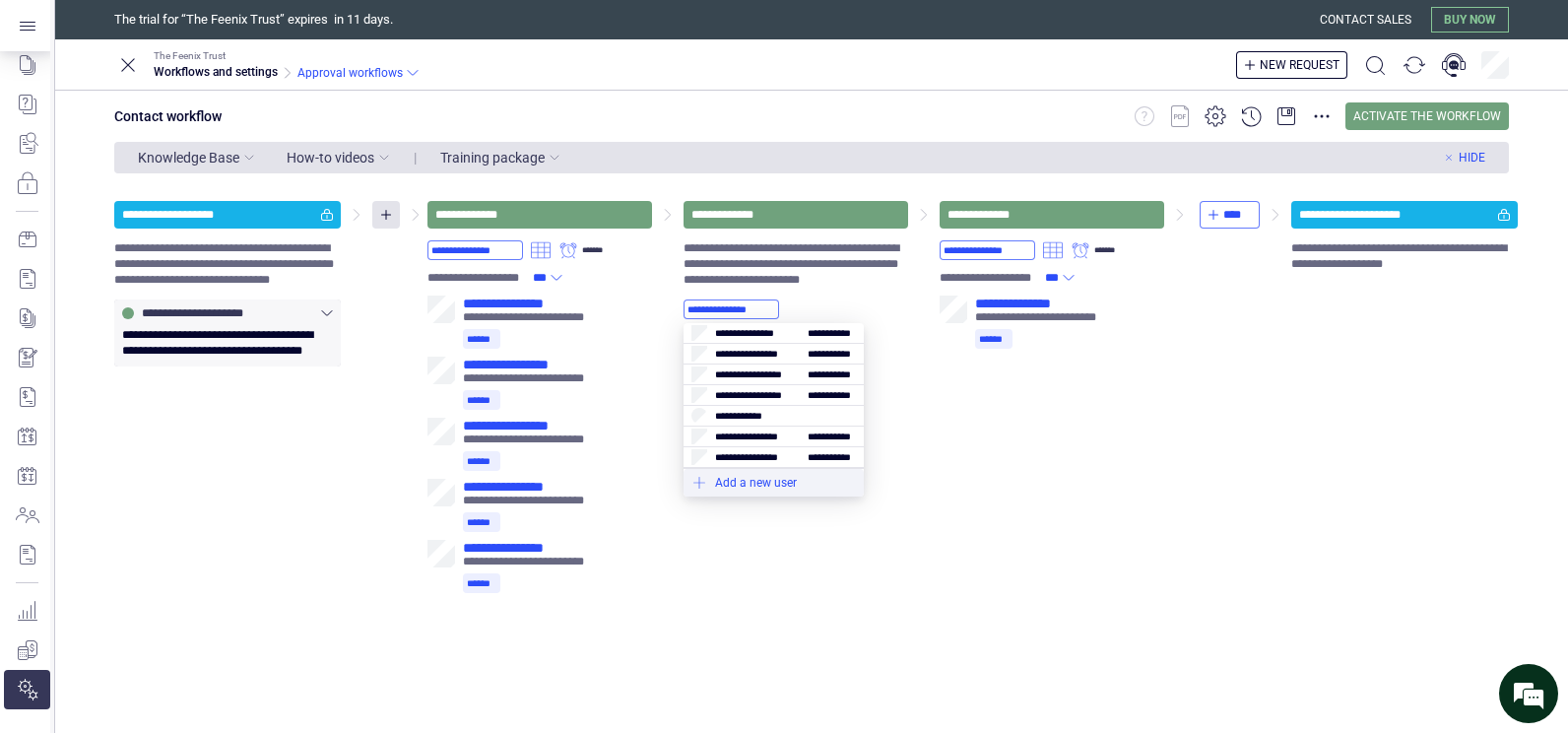 click at bounding box center [773, 483] 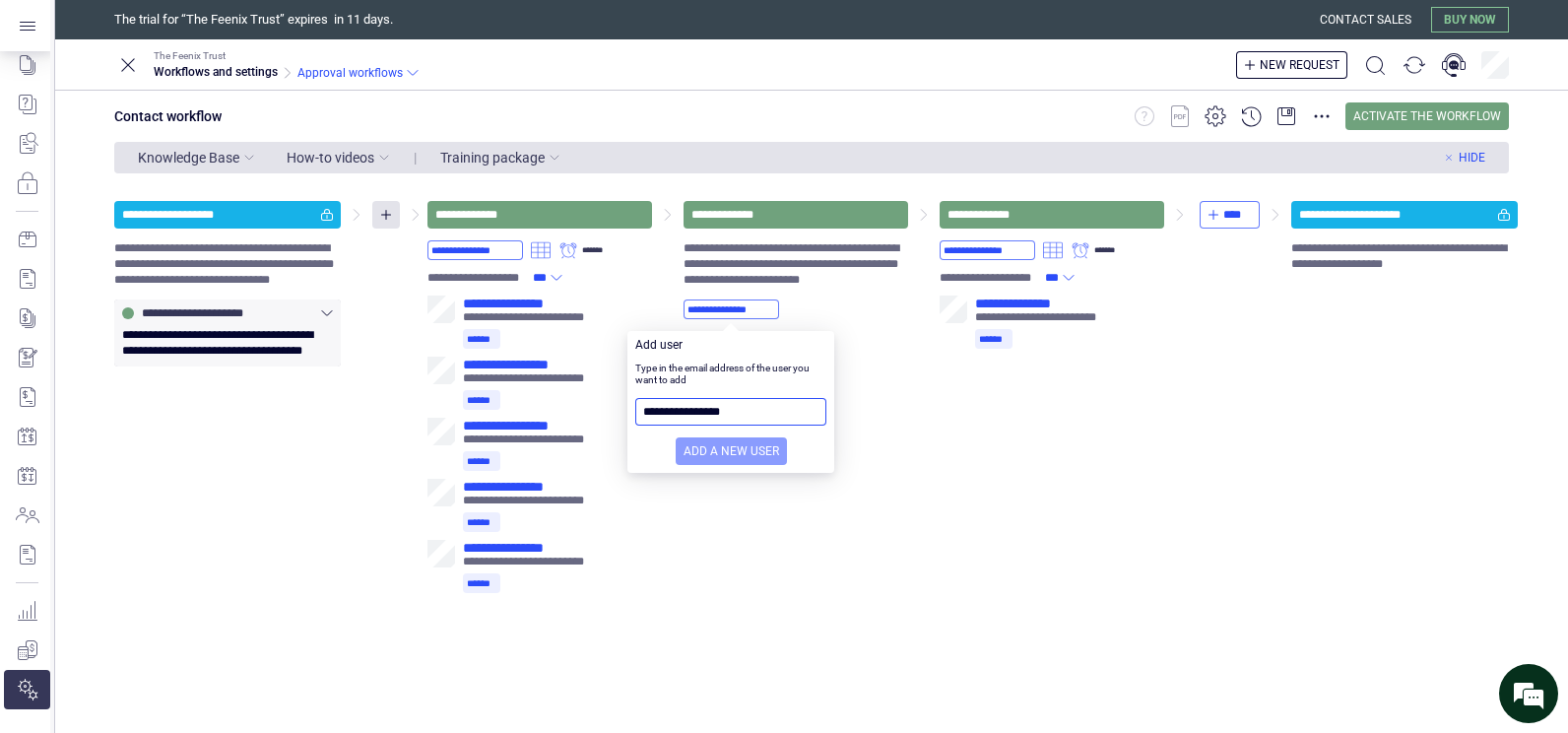 type on "**********" 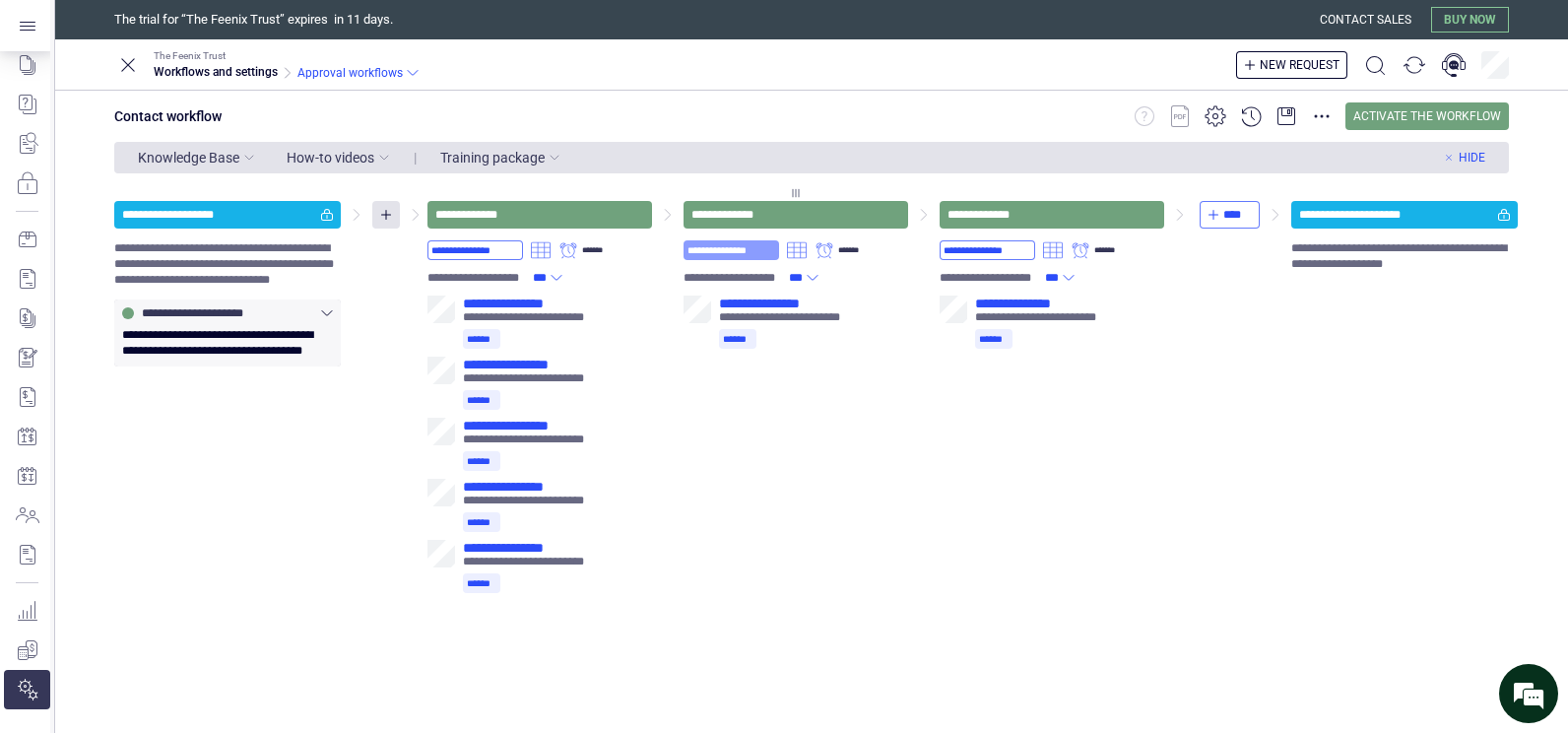 click on "**********" at bounding box center [731, 250] 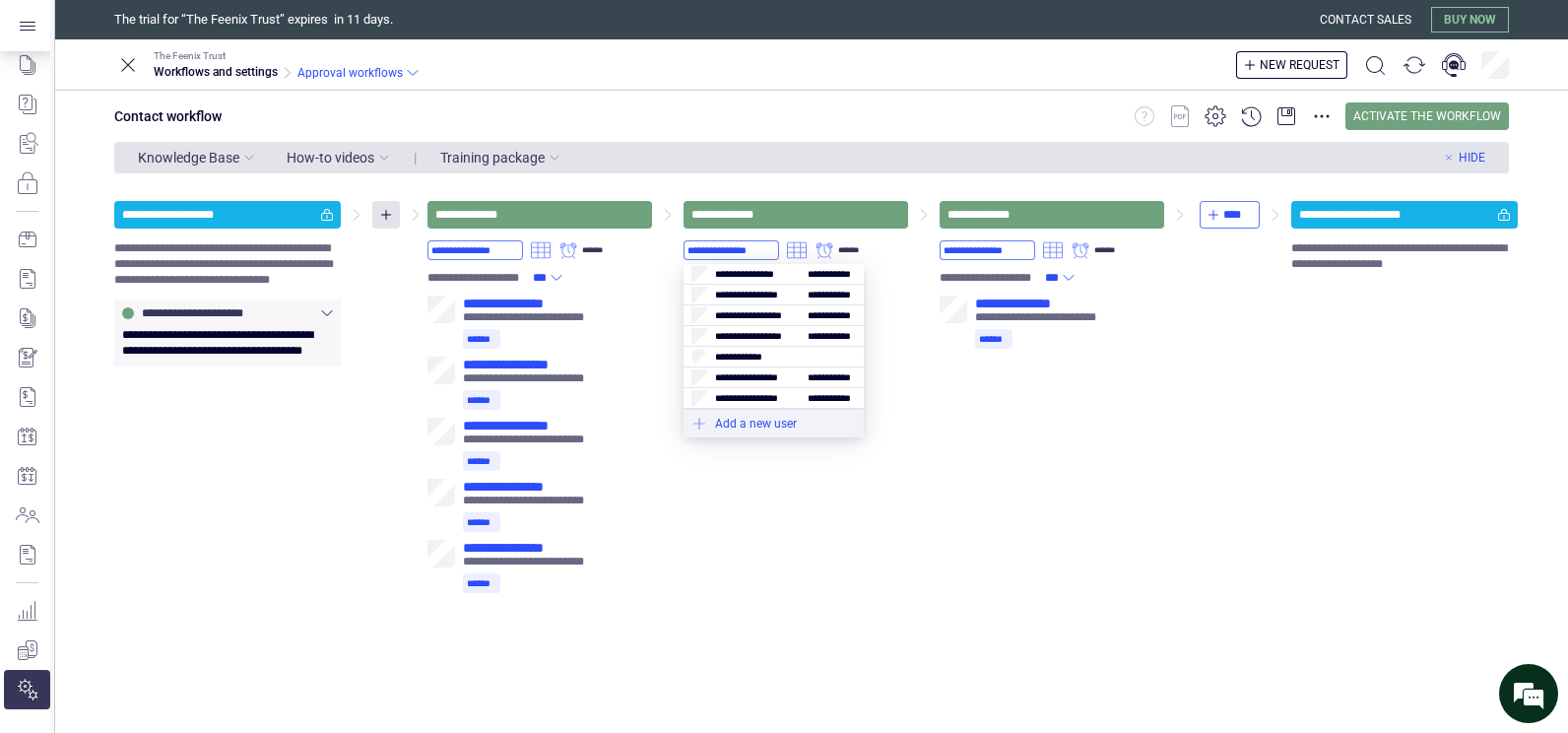 click at bounding box center (773, 424) 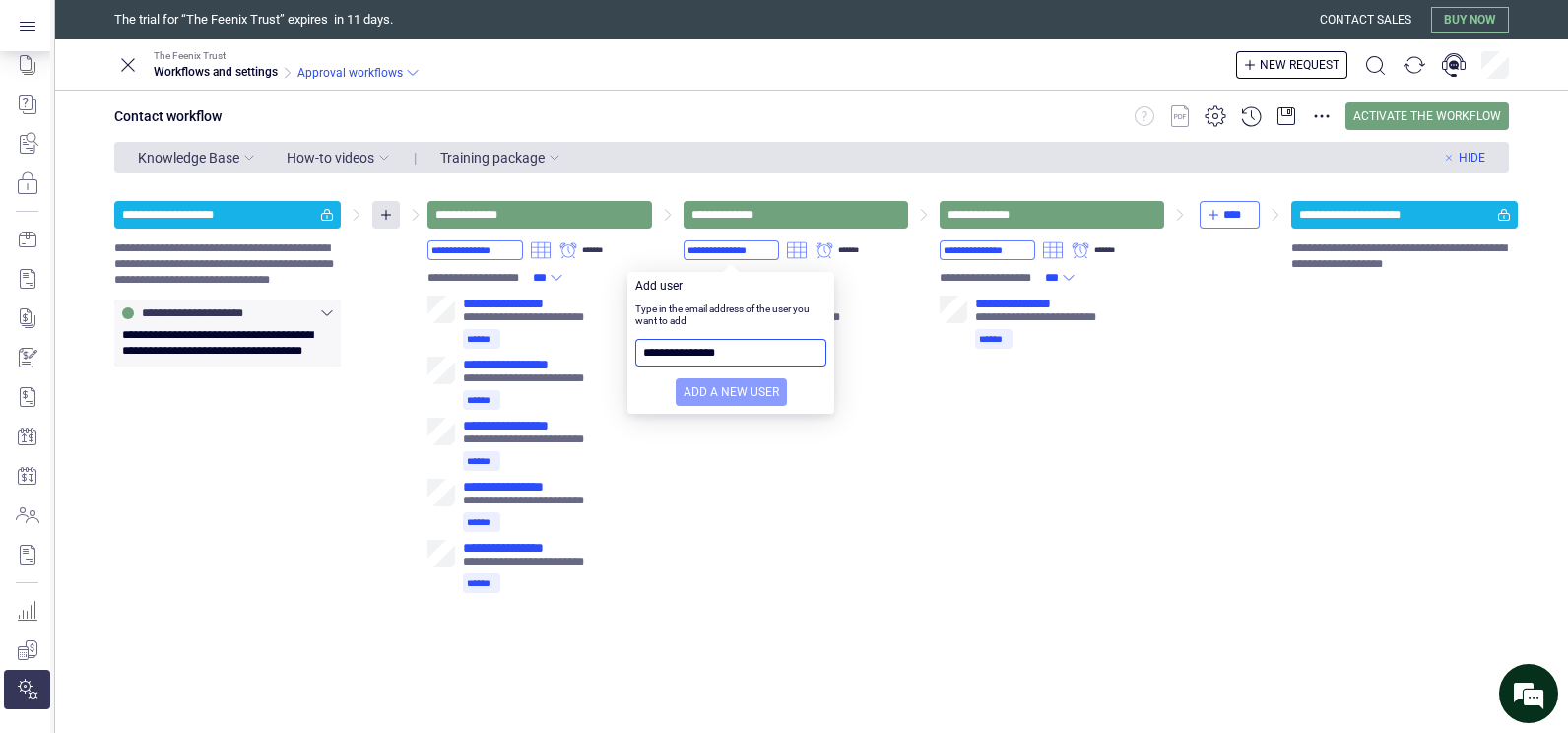 type on "**********" 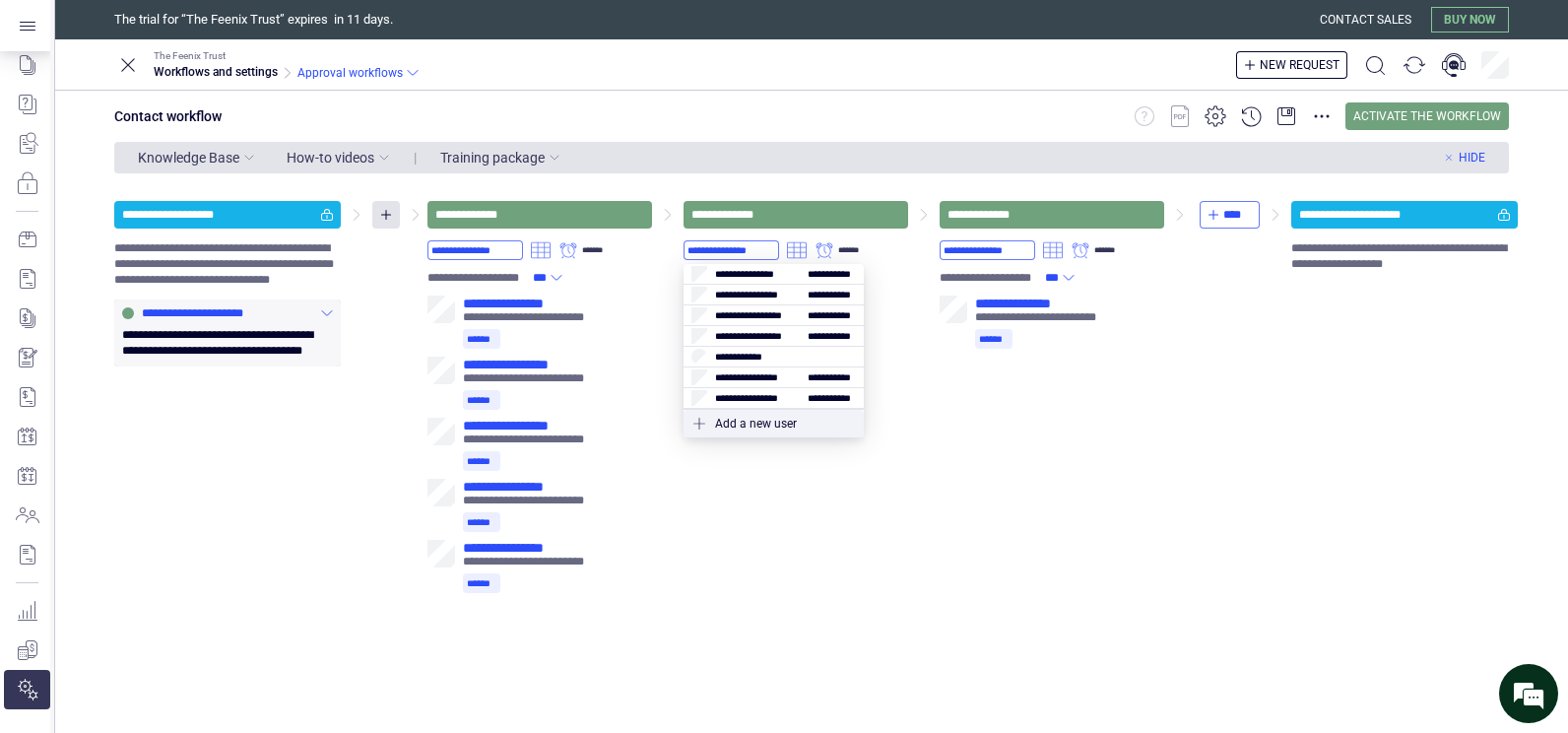 click 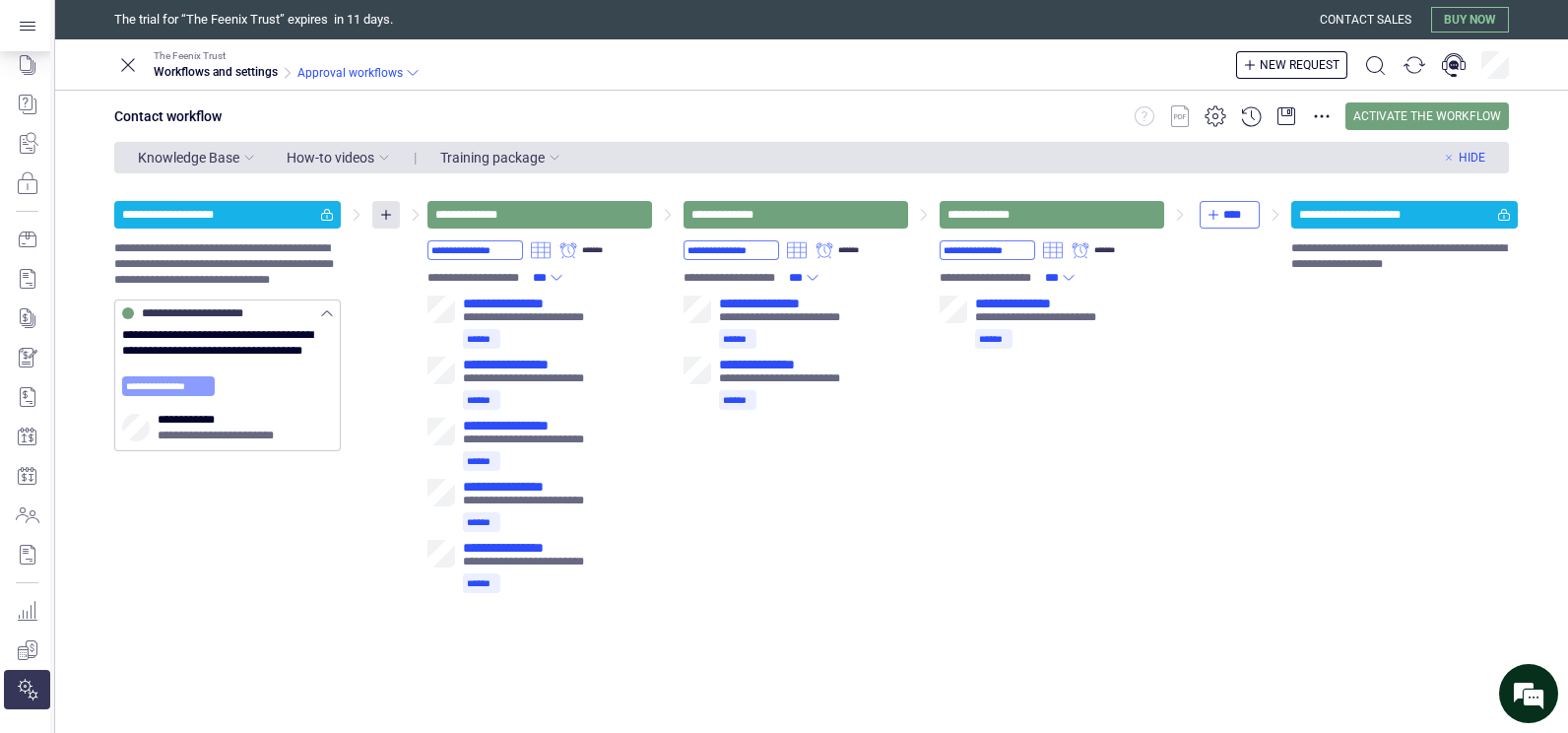 click on "**********" at bounding box center [168, 386] 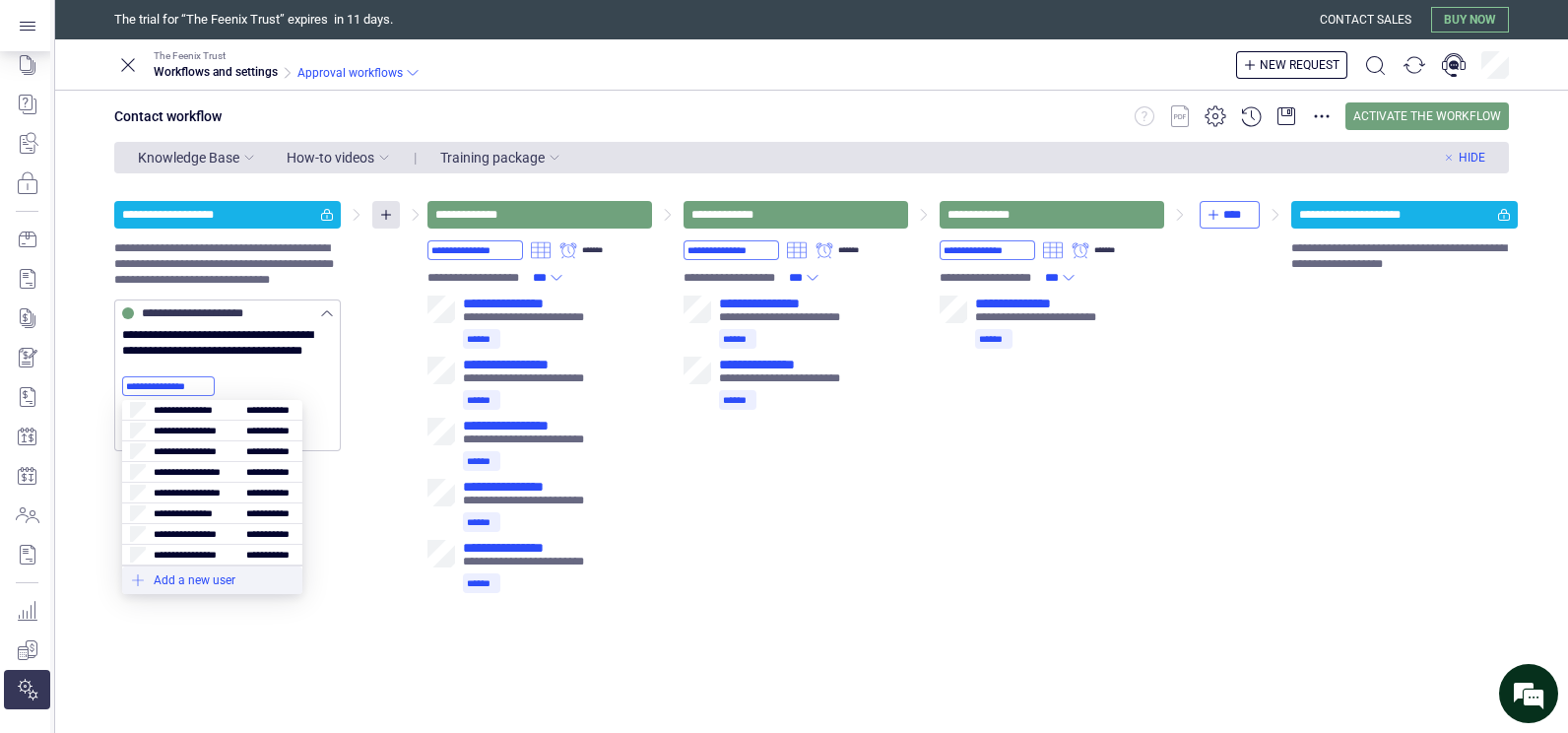 click at bounding box center [212, 580] 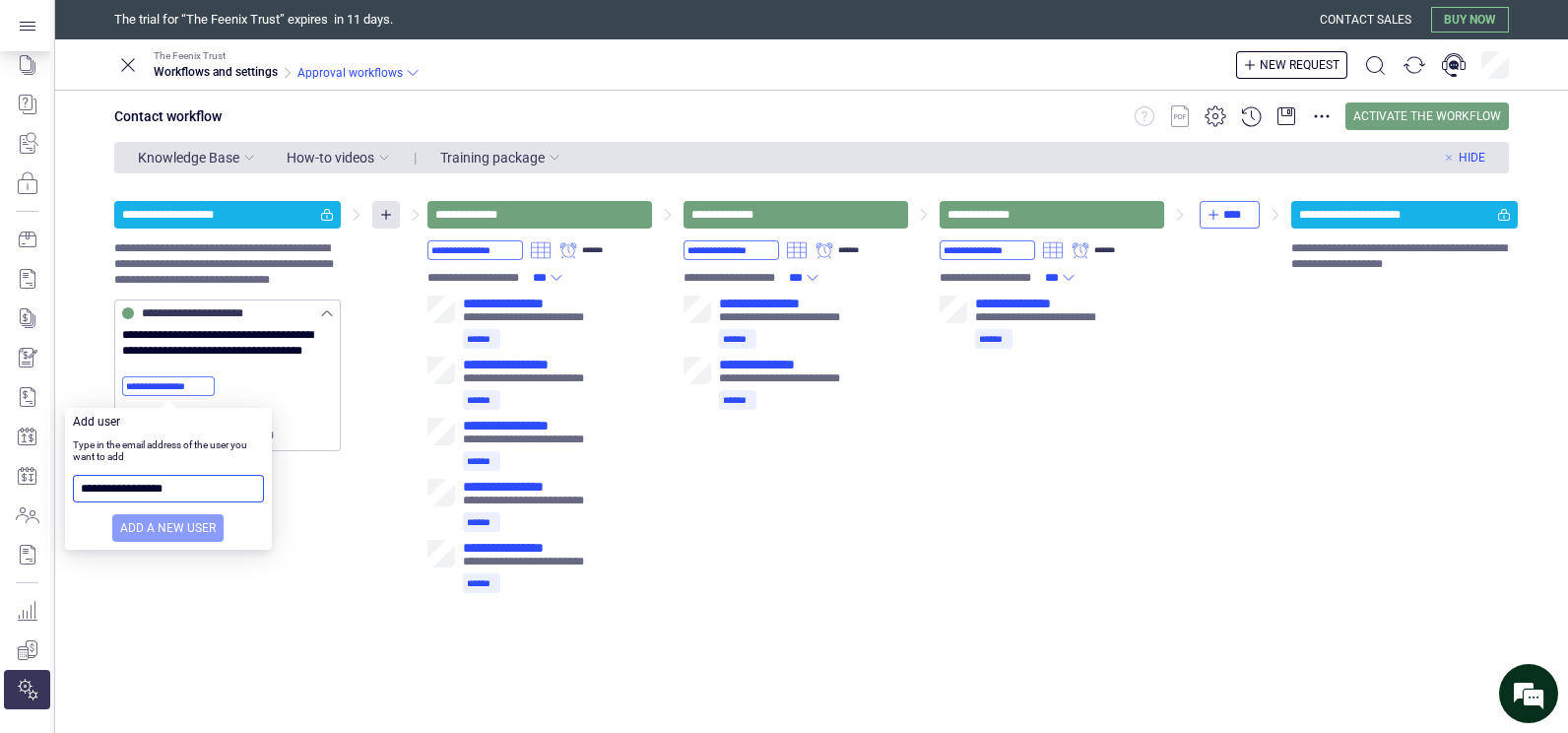 type on "**********" 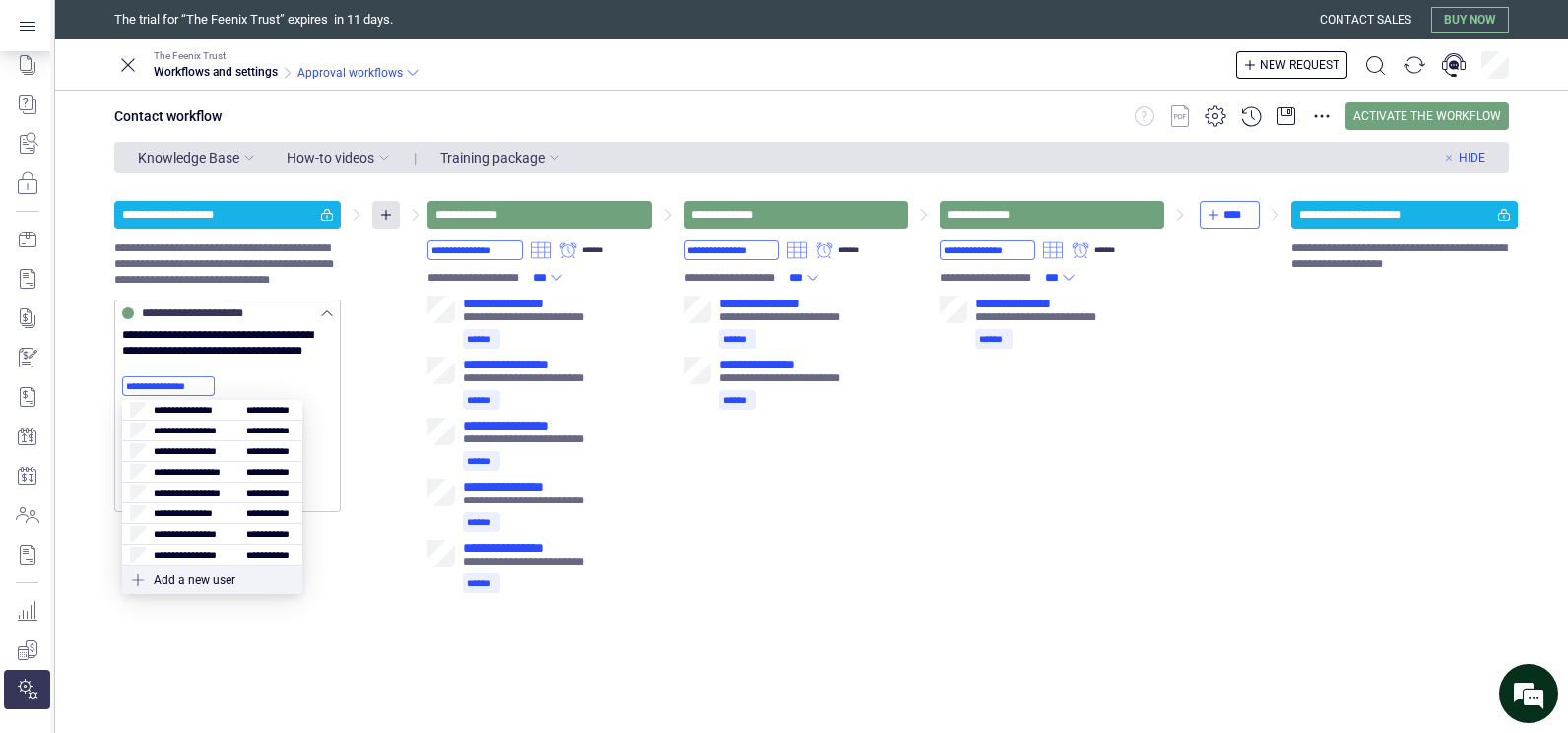 click on "**********" at bounding box center (816, 399) 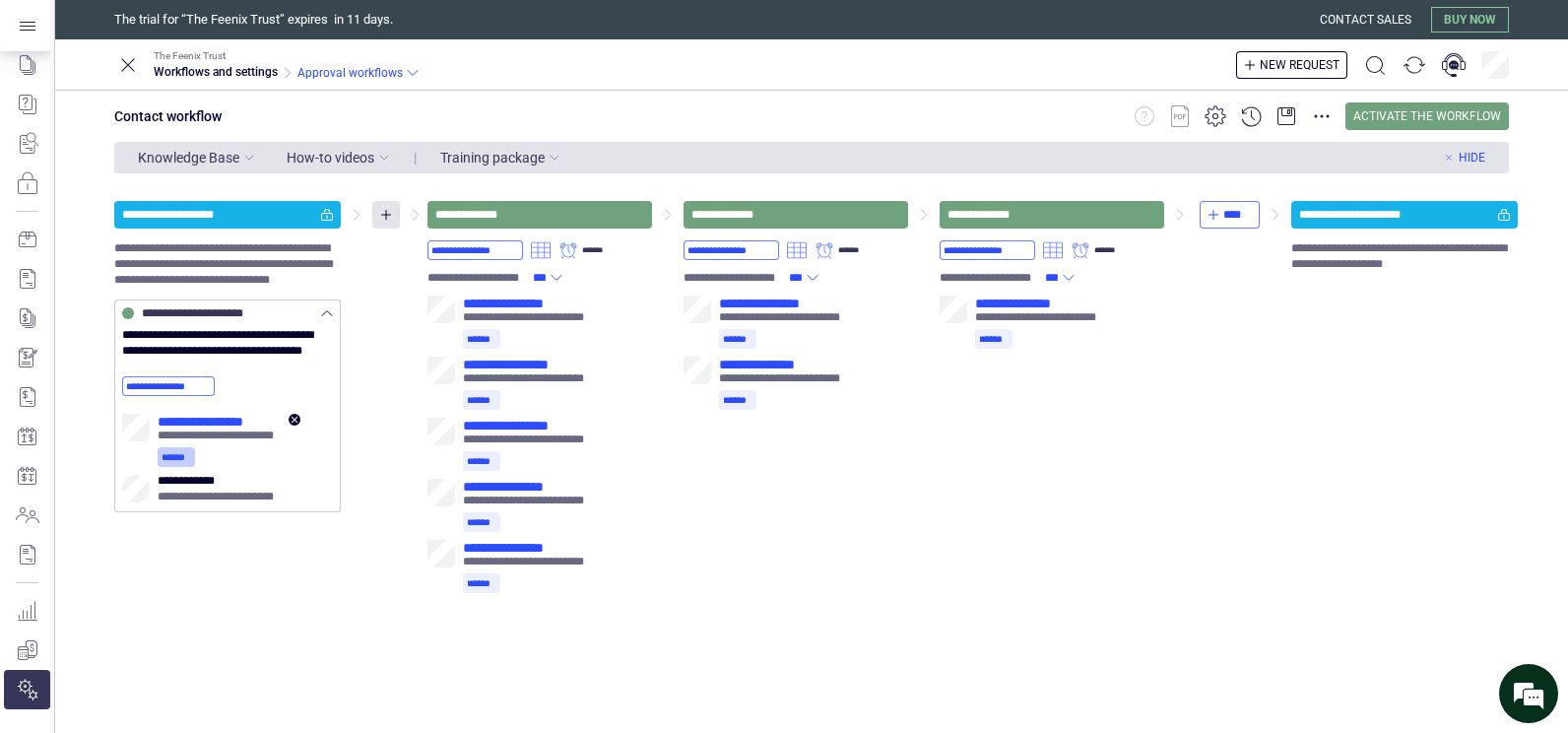 click on "******" at bounding box center [176, 457] 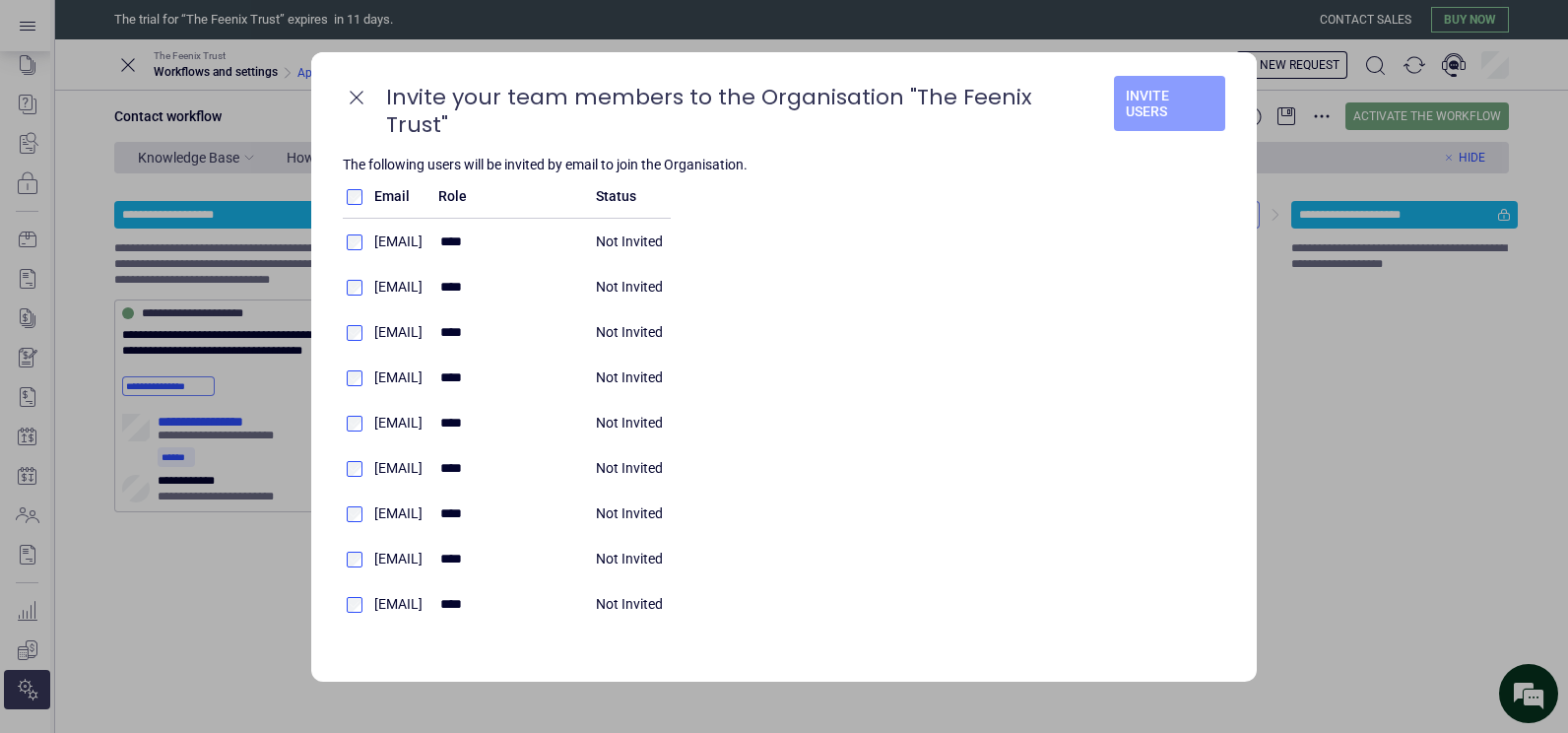 click on "Invite Users" at bounding box center [1169, 103] 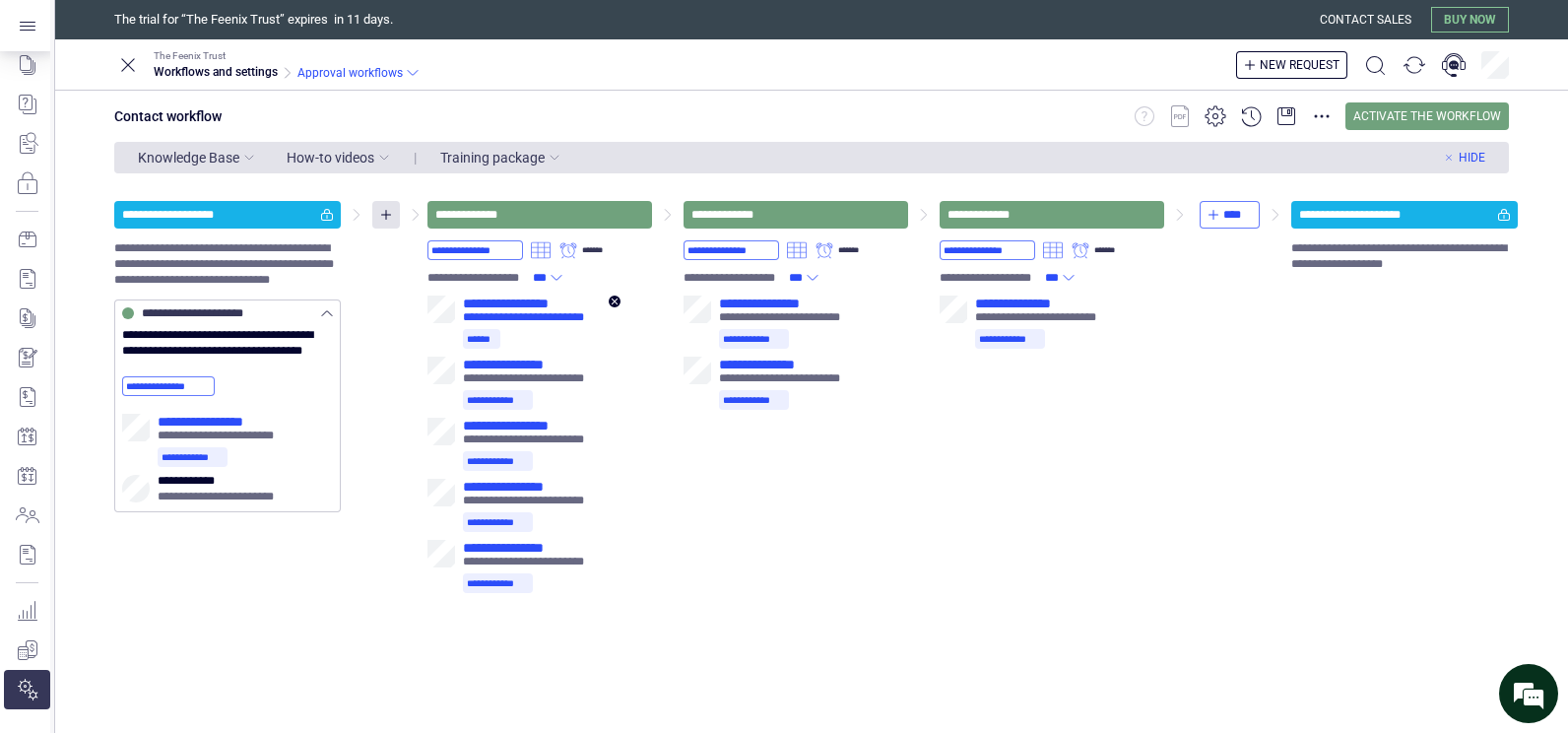 click on "**********" at bounding box center [532, 317] 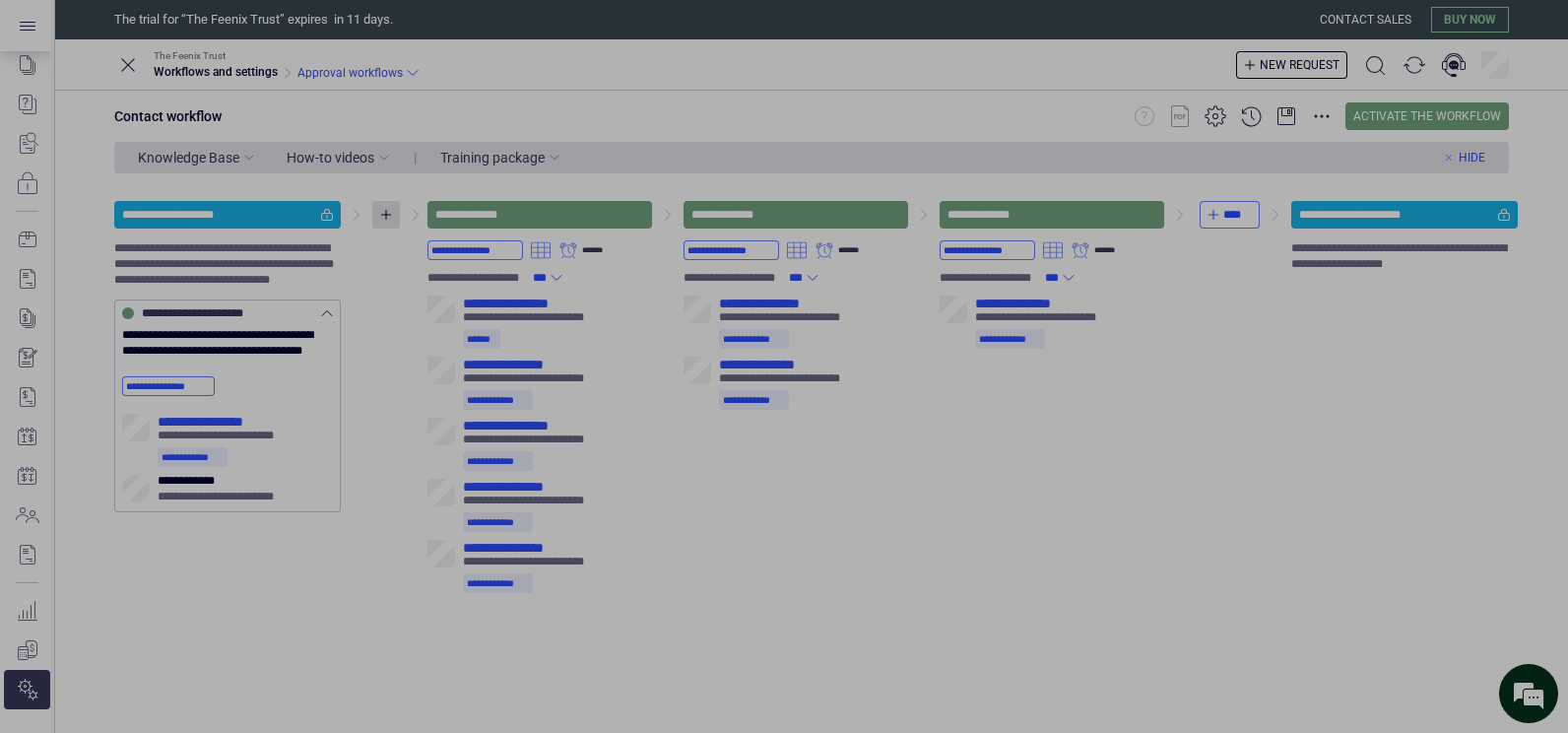 click on "**********" at bounding box center (0, 0) 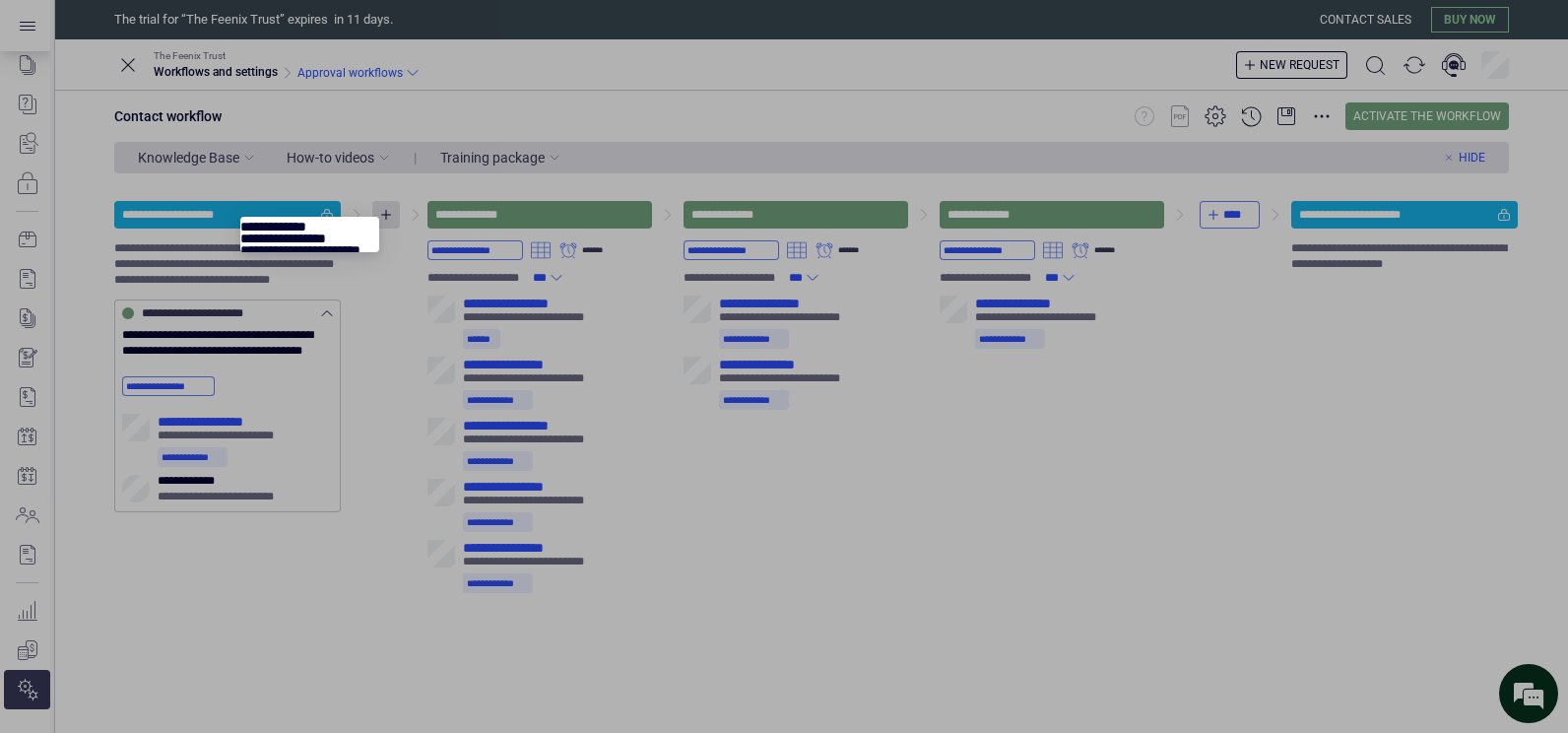 click at bounding box center [309, 234] 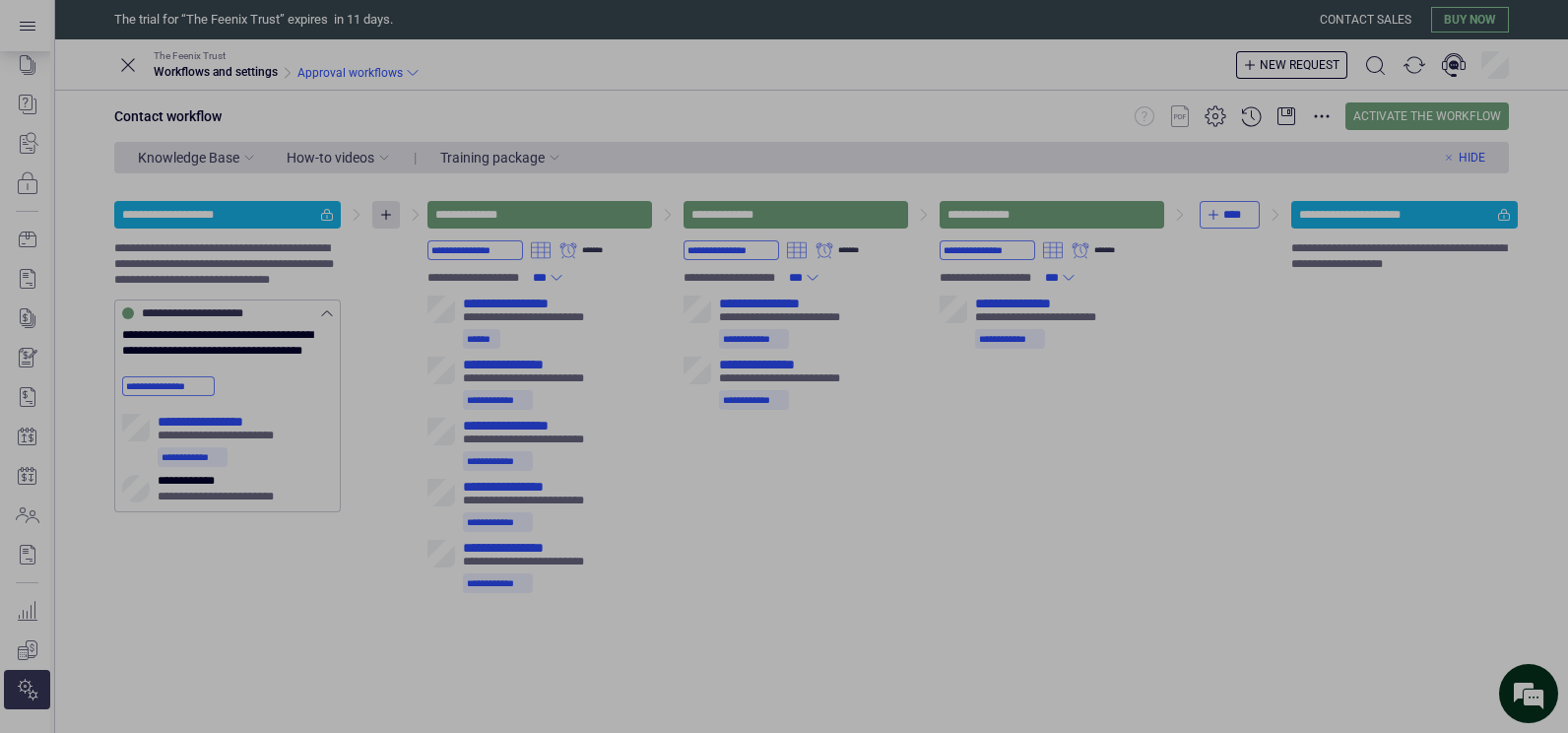 click on "**********" at bounding box center (0, 0) 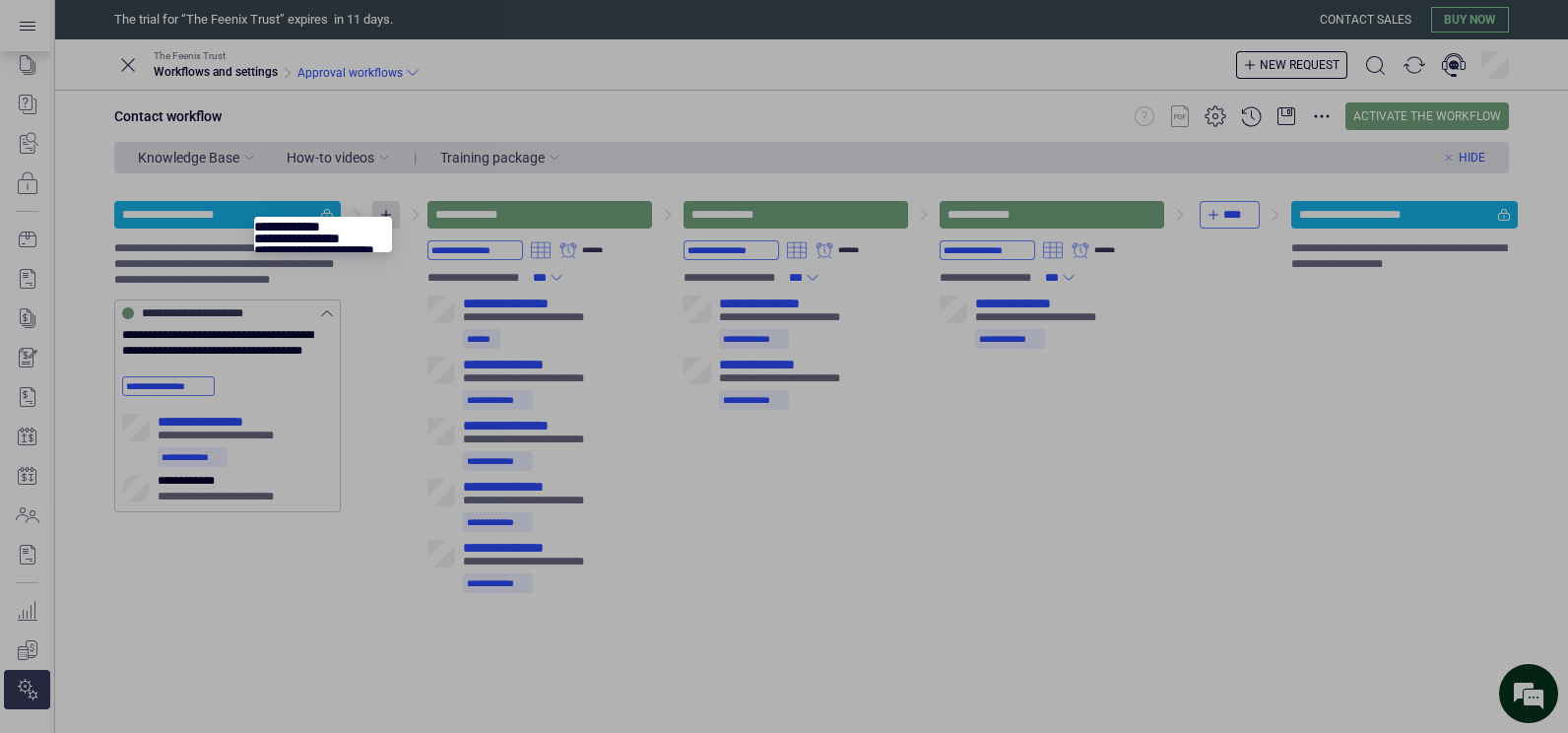 click on "**********" at bounding box center [0, 0] 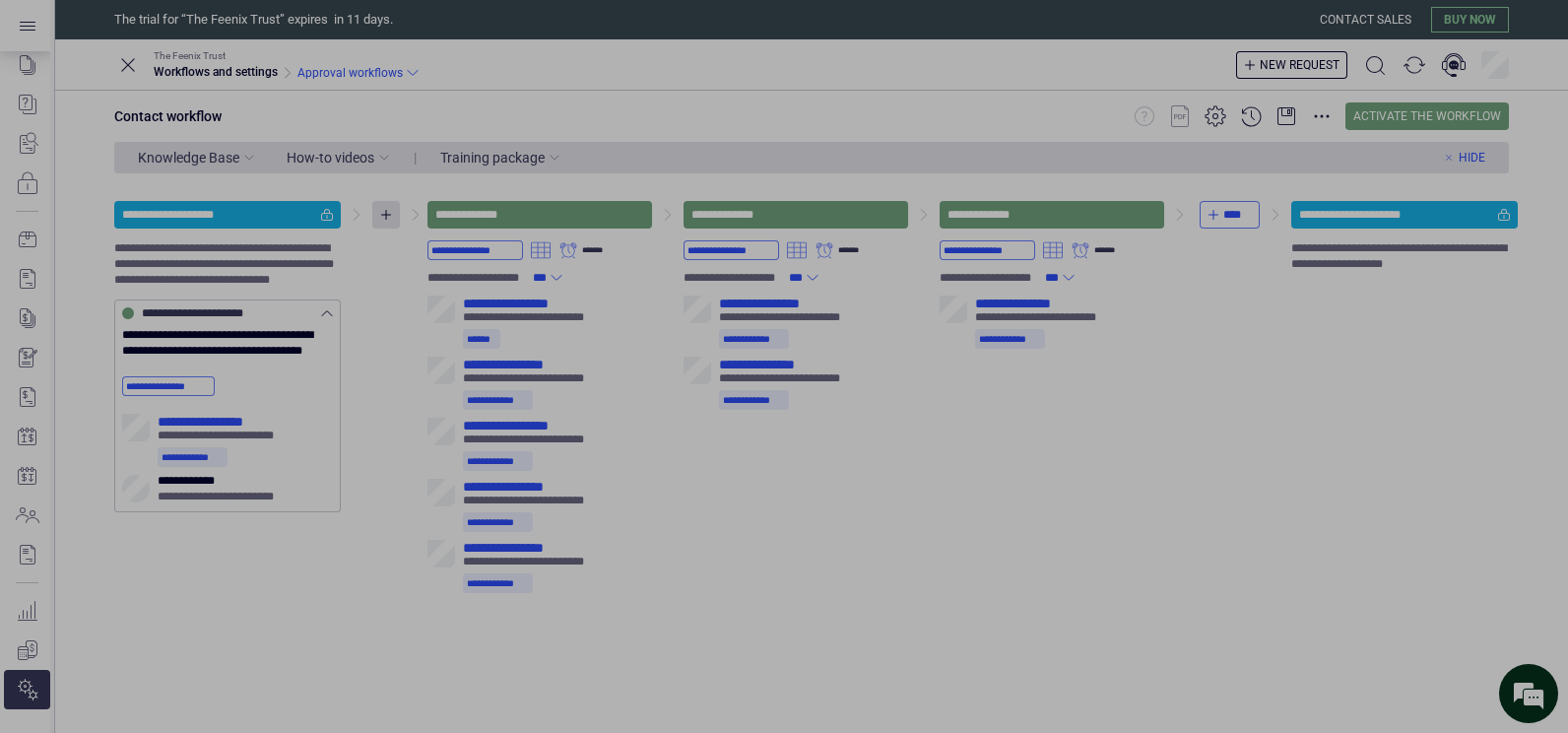 click 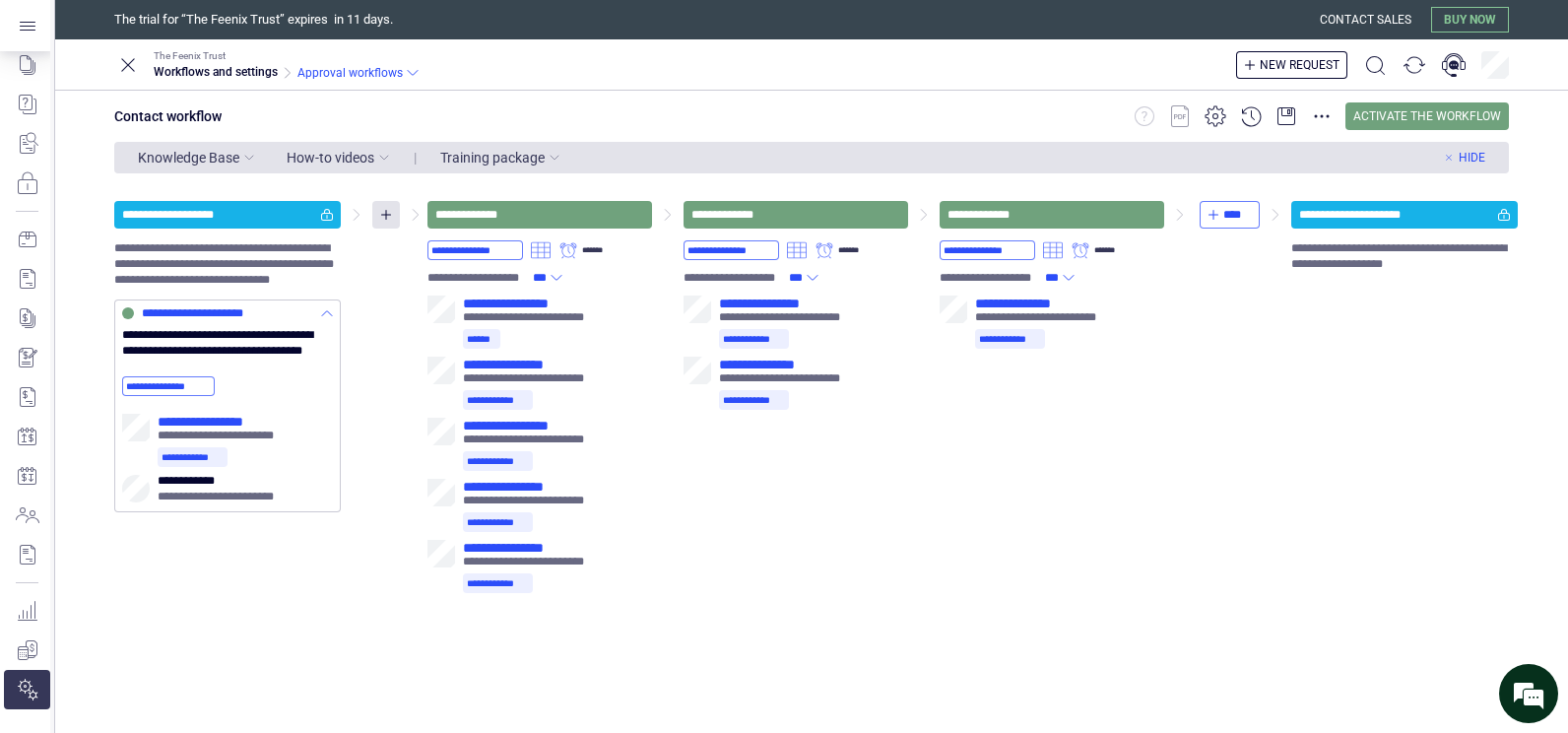 click 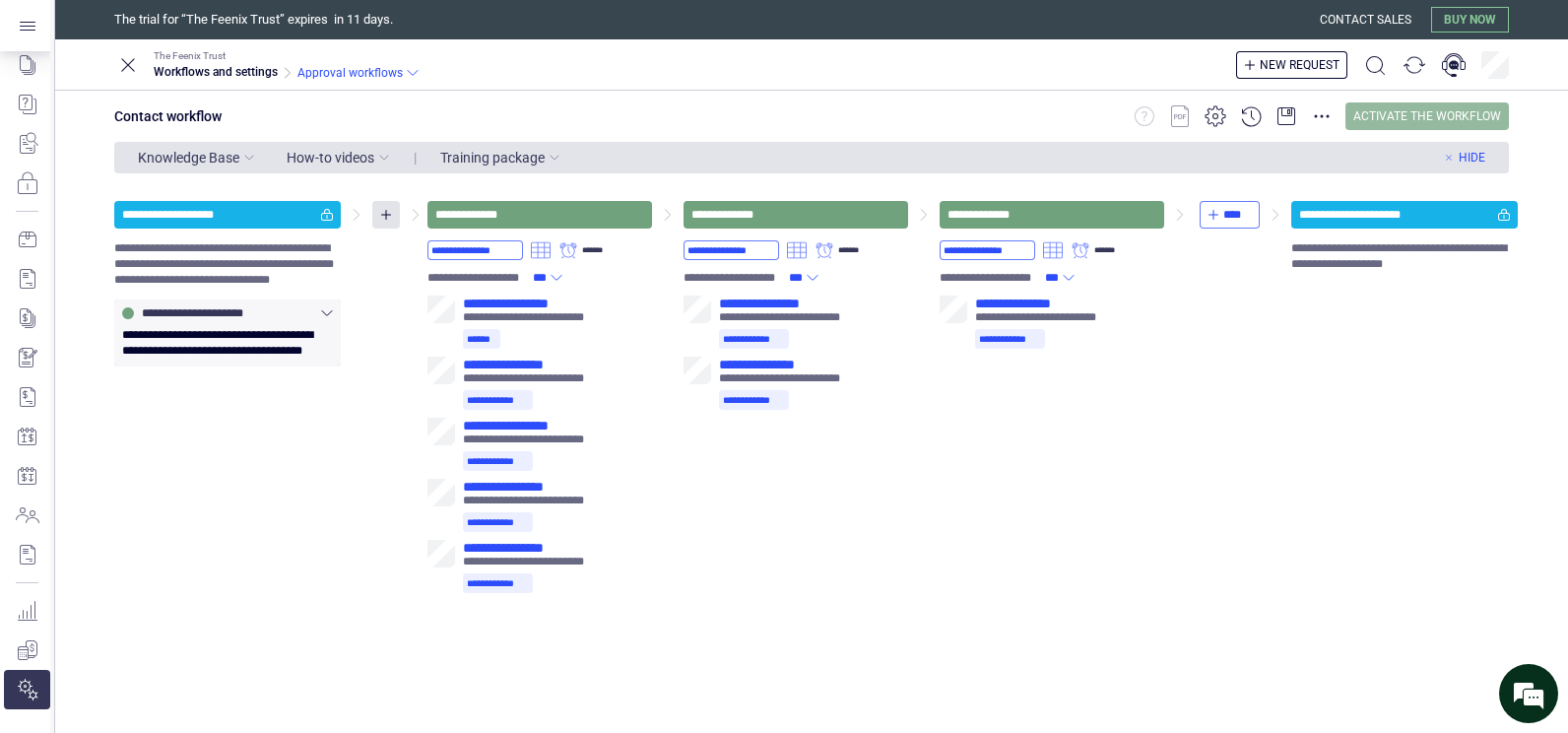 click on "Activate the workflow" at bounding box center [1427, 116] 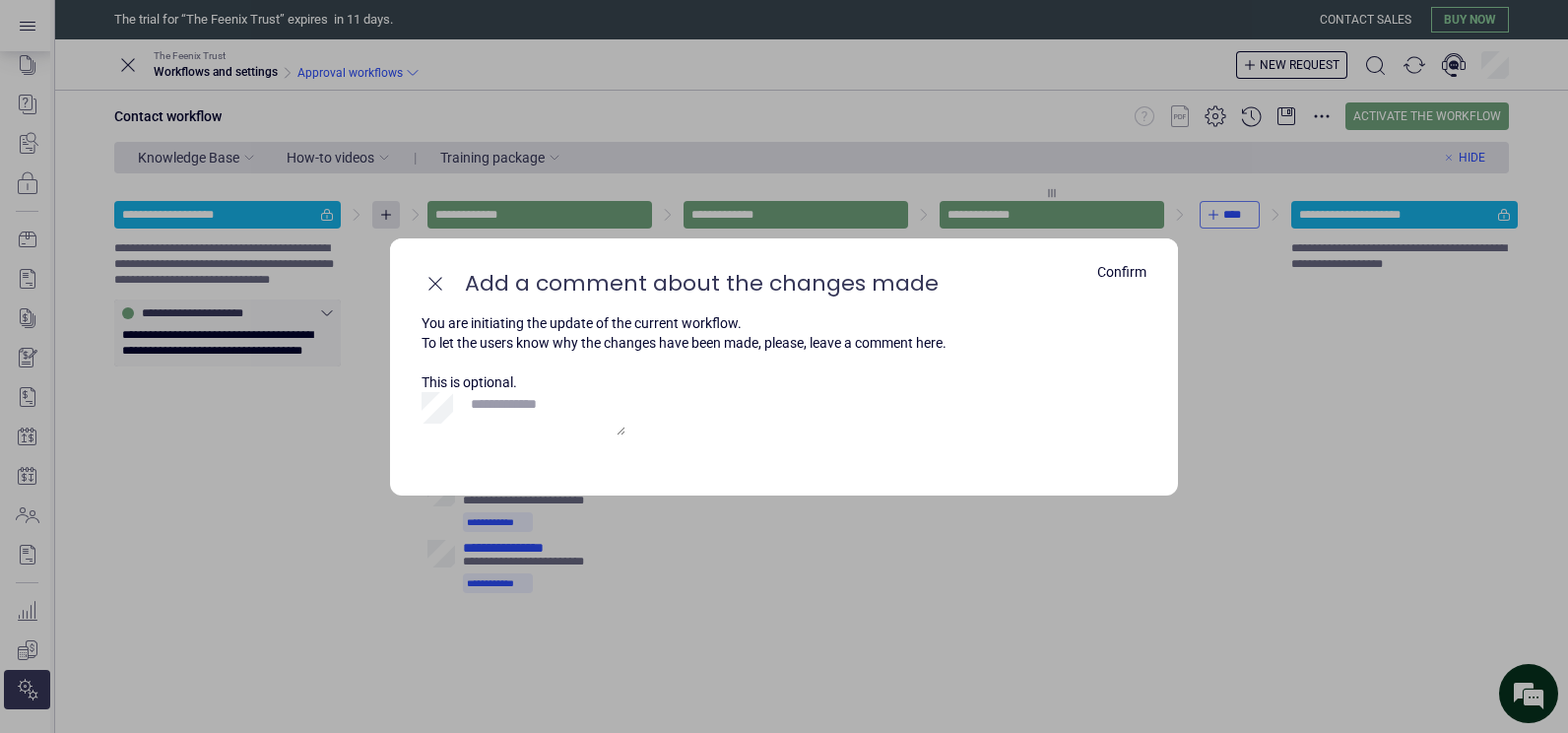 click on "Confirm" at bounding box center [1122, 272] 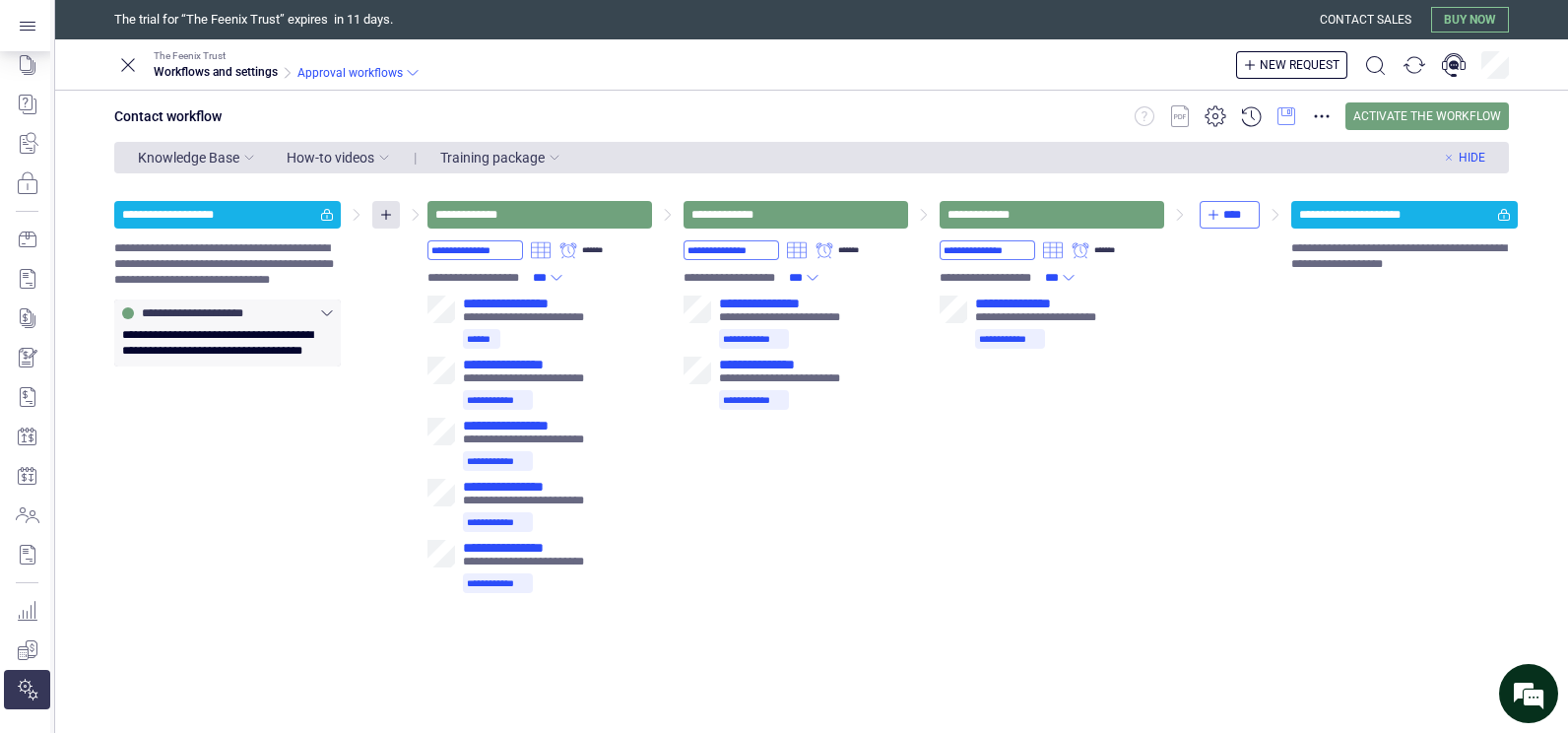 click 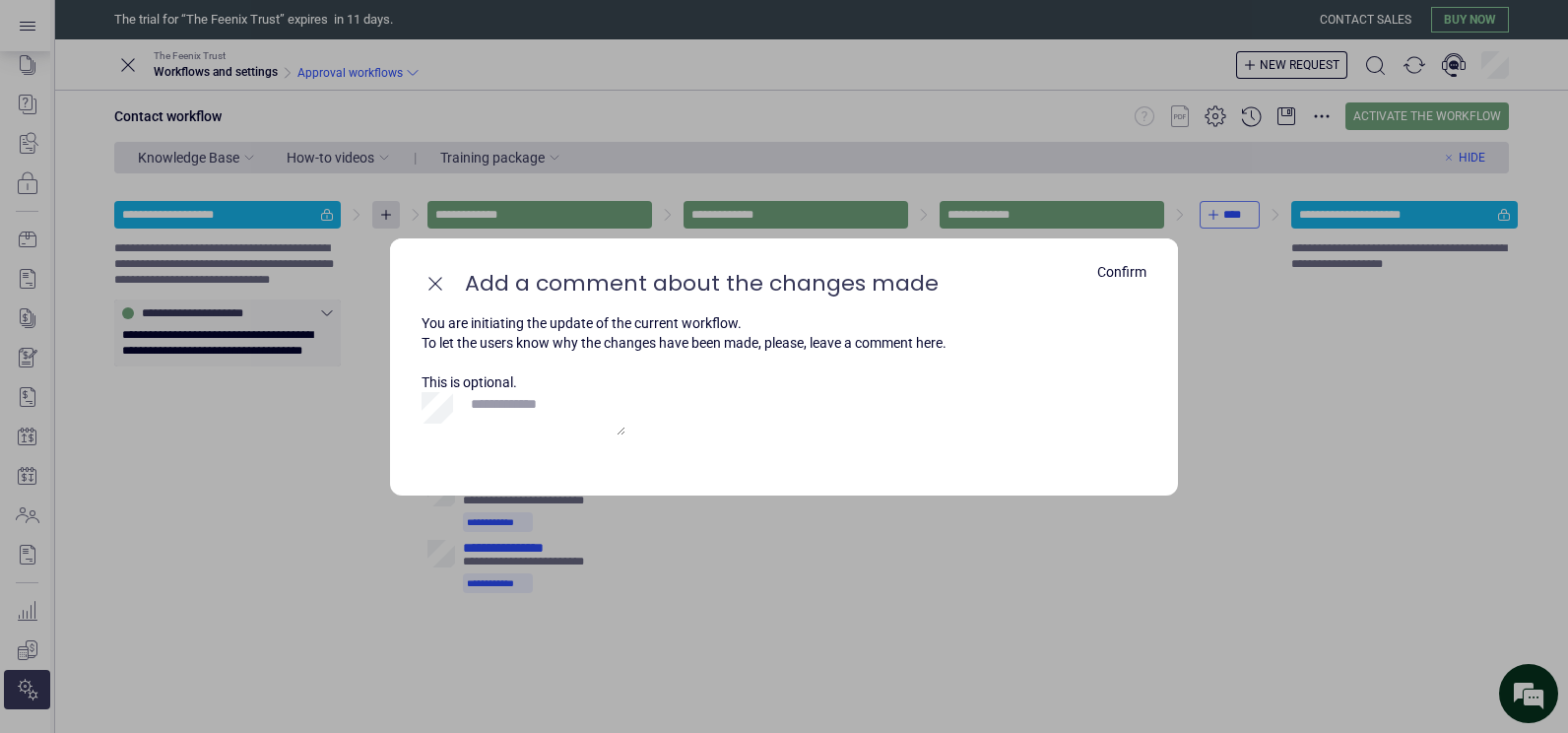 click on "Confirm" at bounding box center [1122, 272] 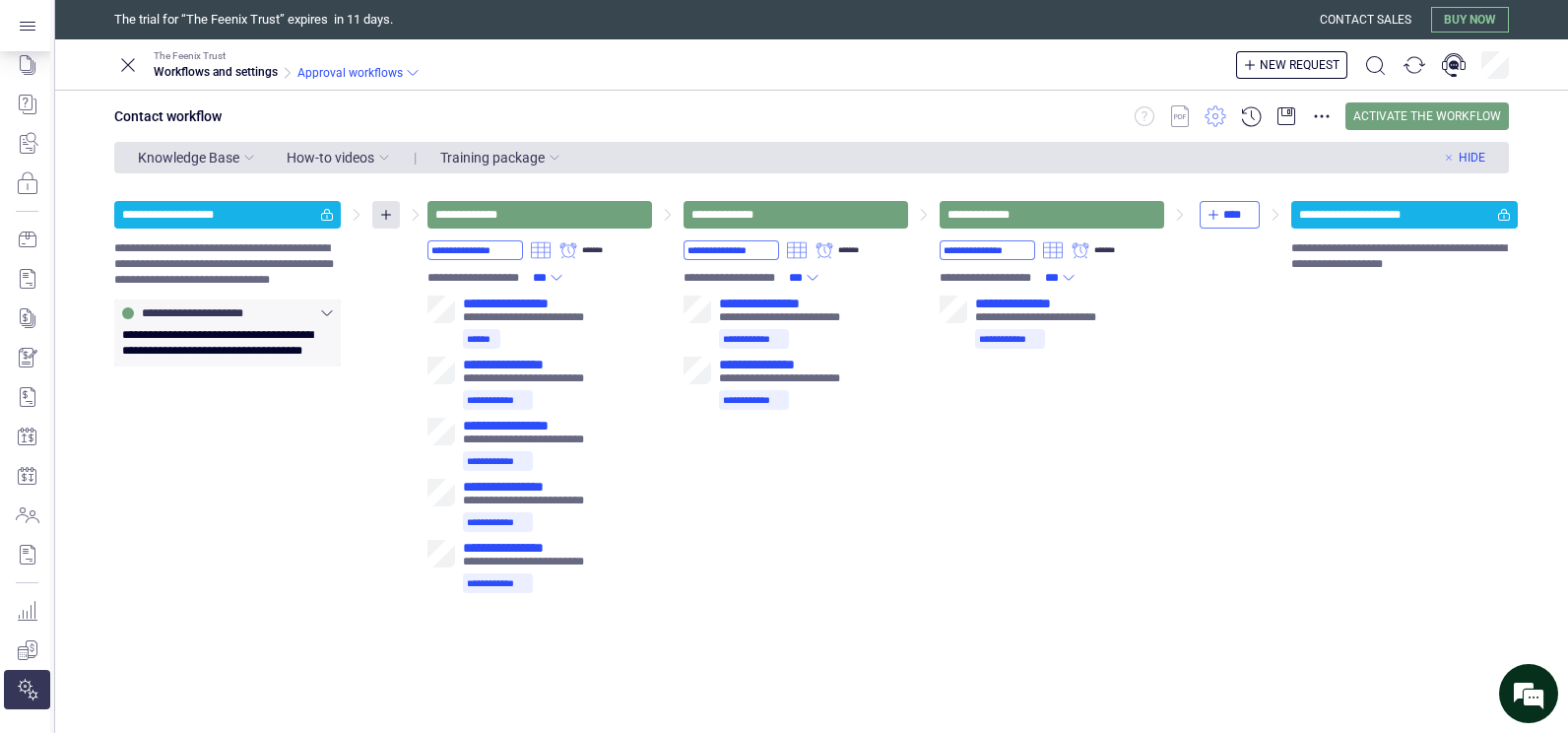 click 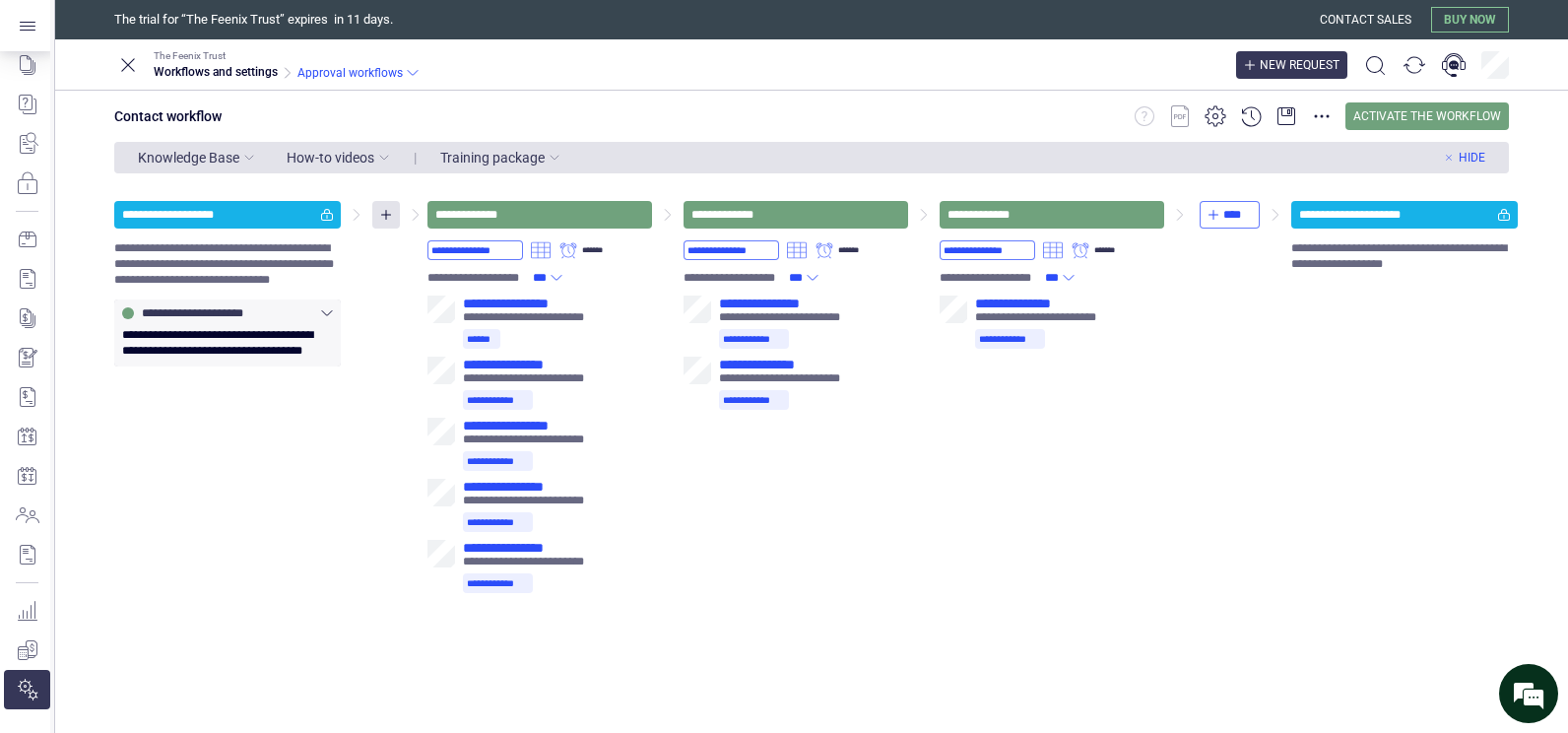 click on "New request" at bounding box center (1299, 65) 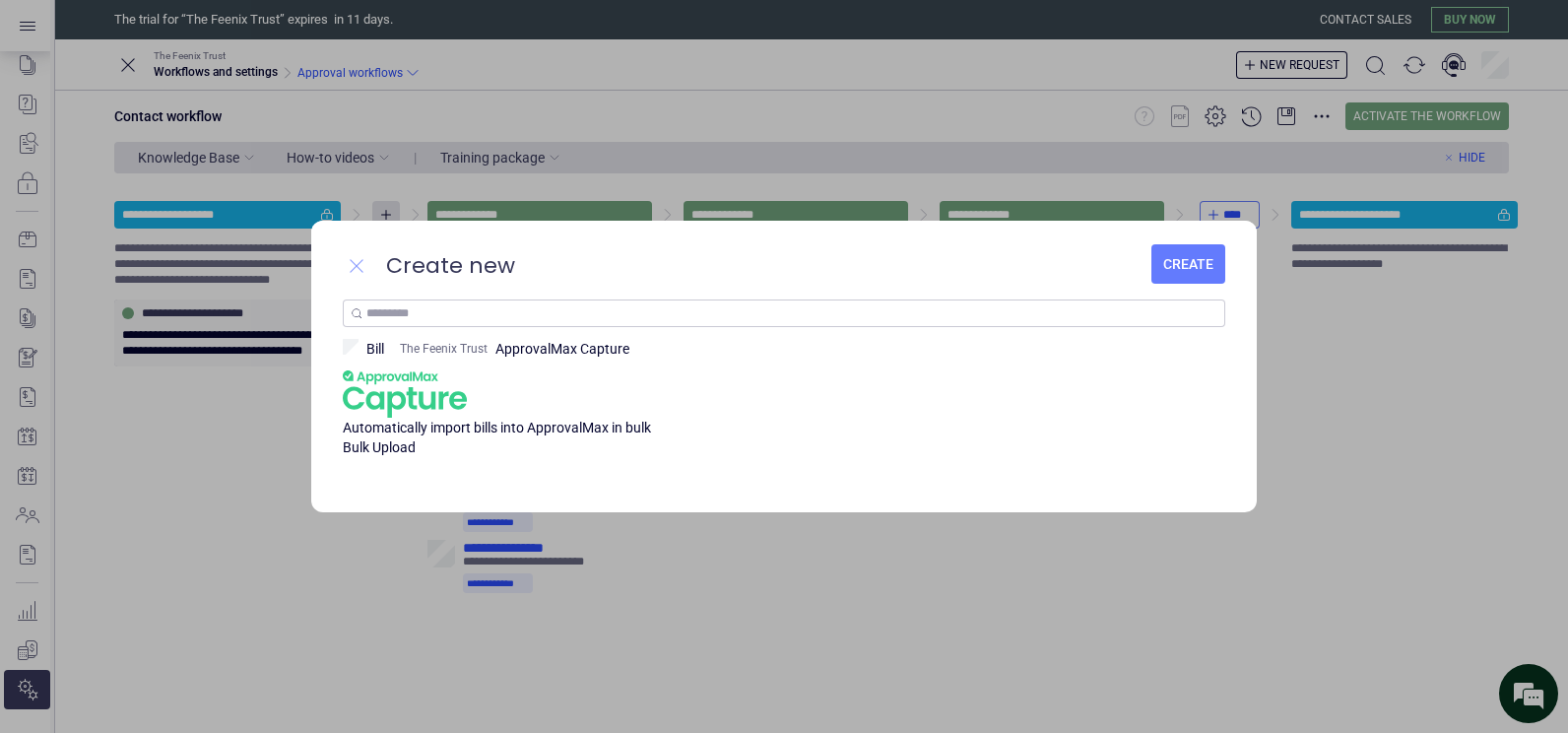 click 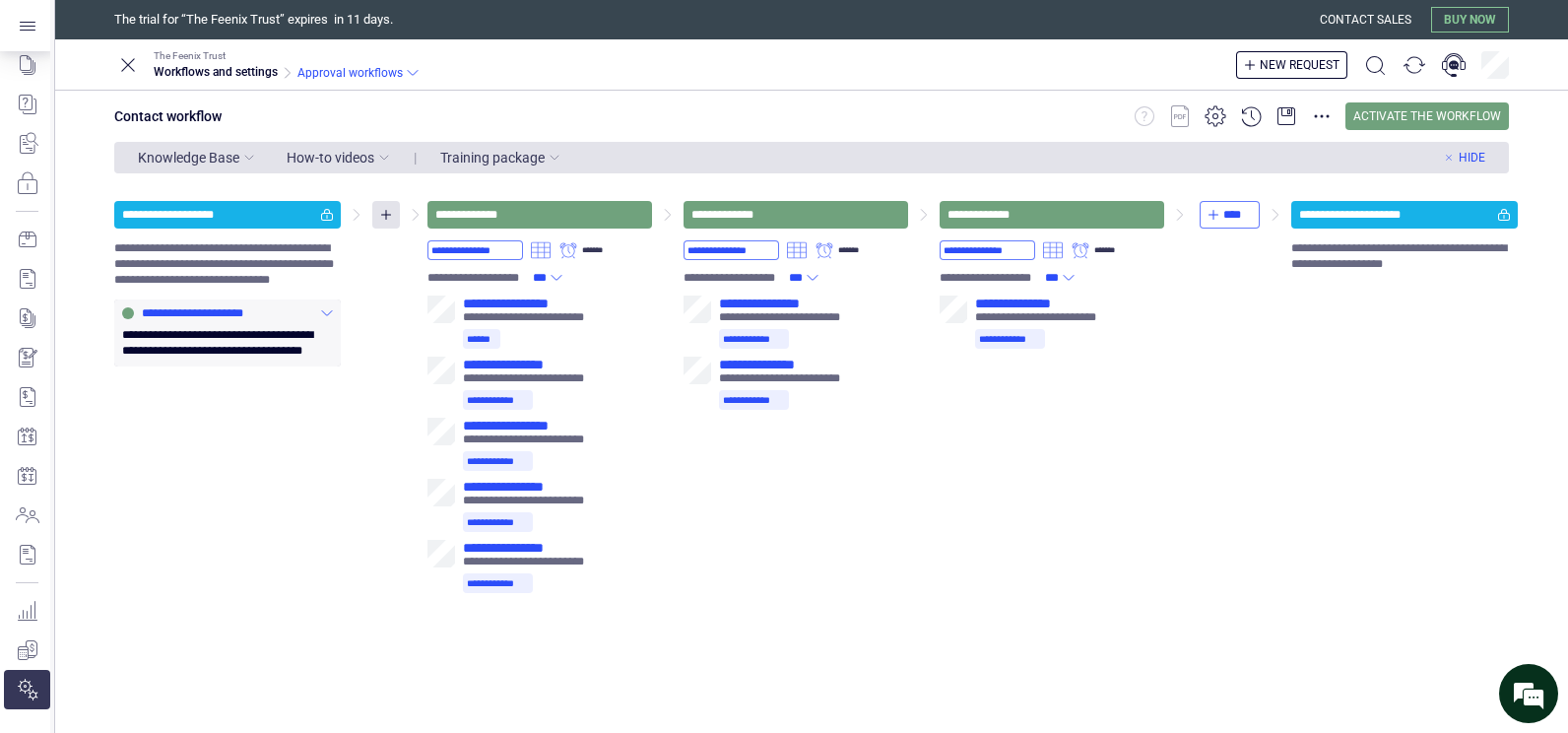 click 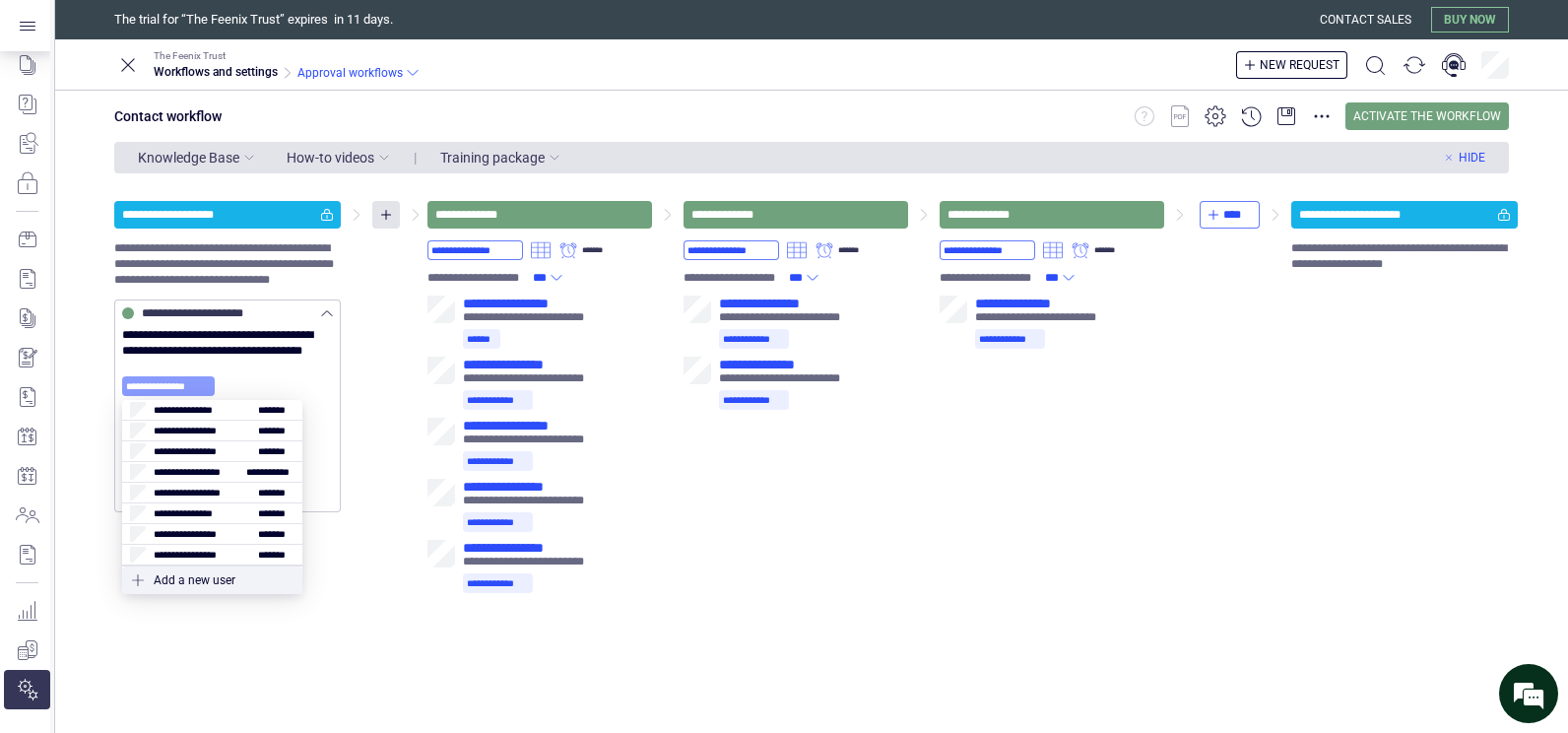 click on "**********" at bounding box center (168, 386) 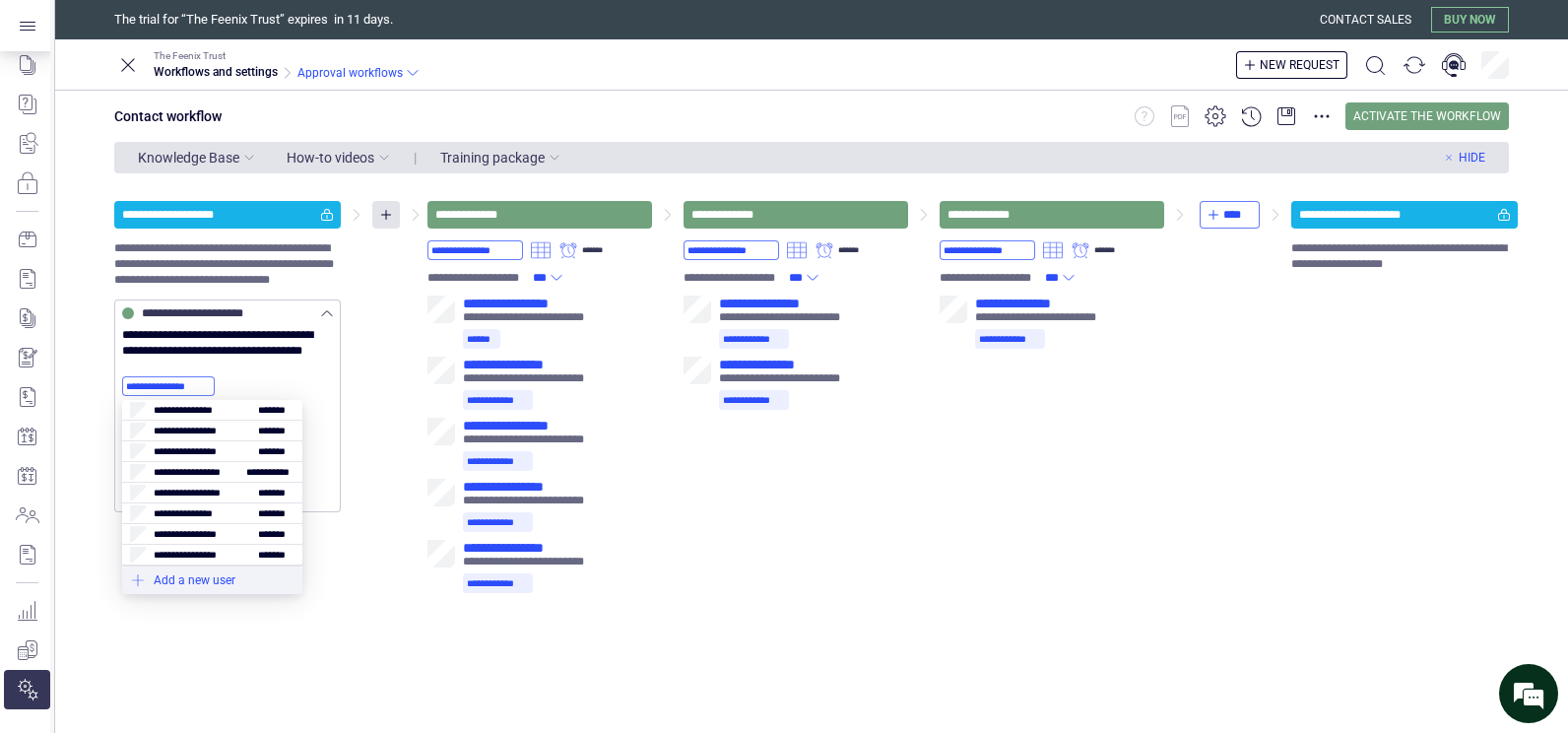 click at bounding box center [212, 580] 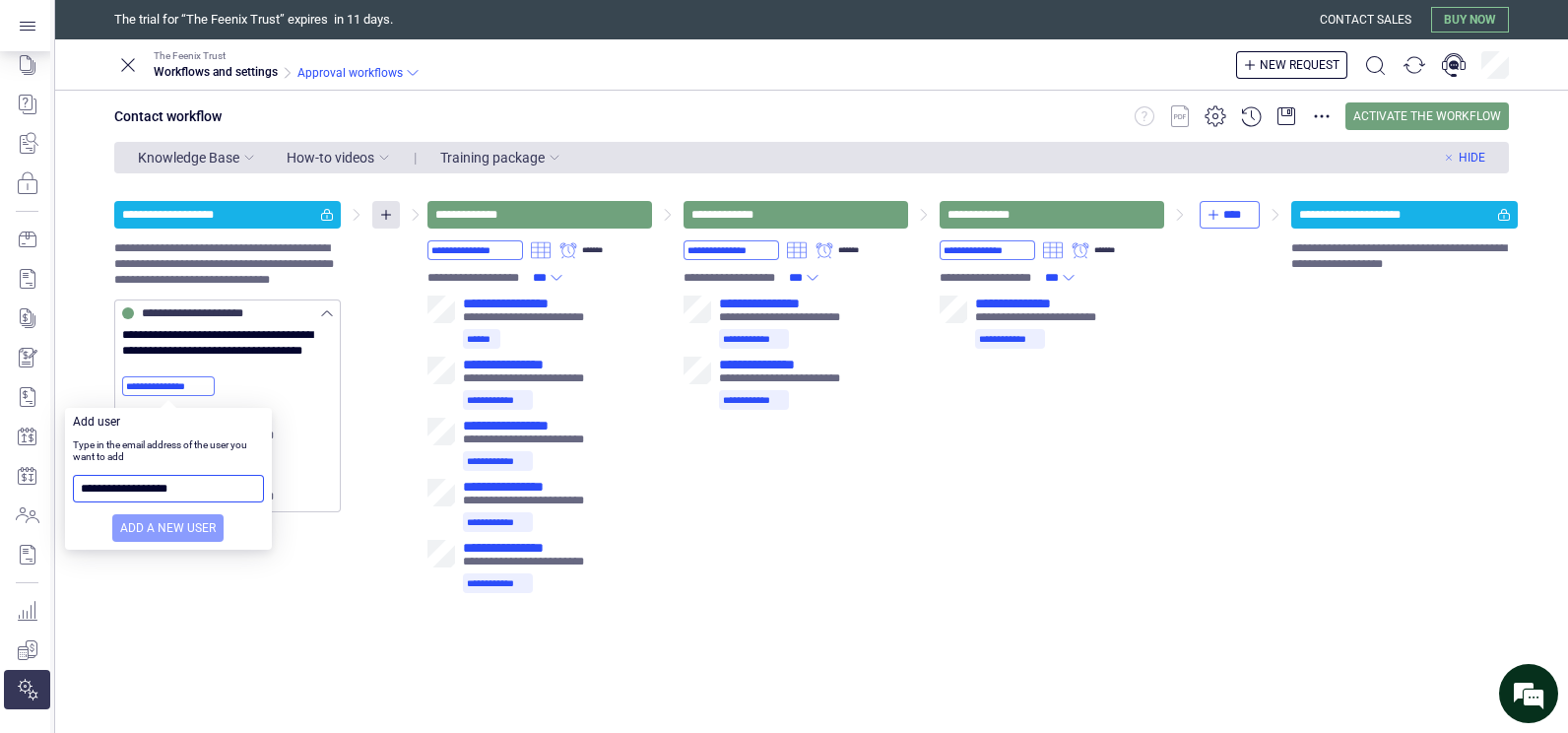 type on "**********" 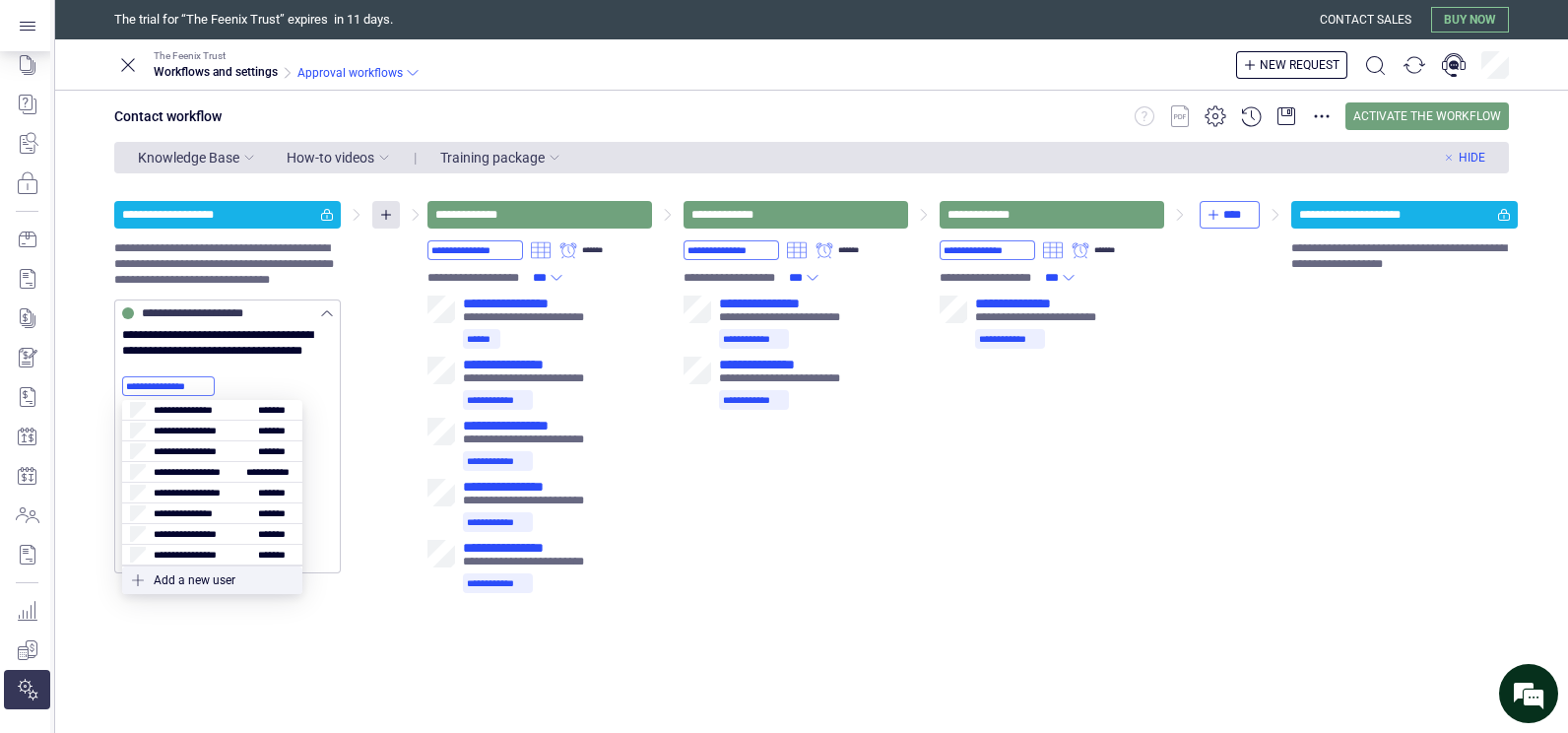 click on "**********" at bounding box center (228, 386) 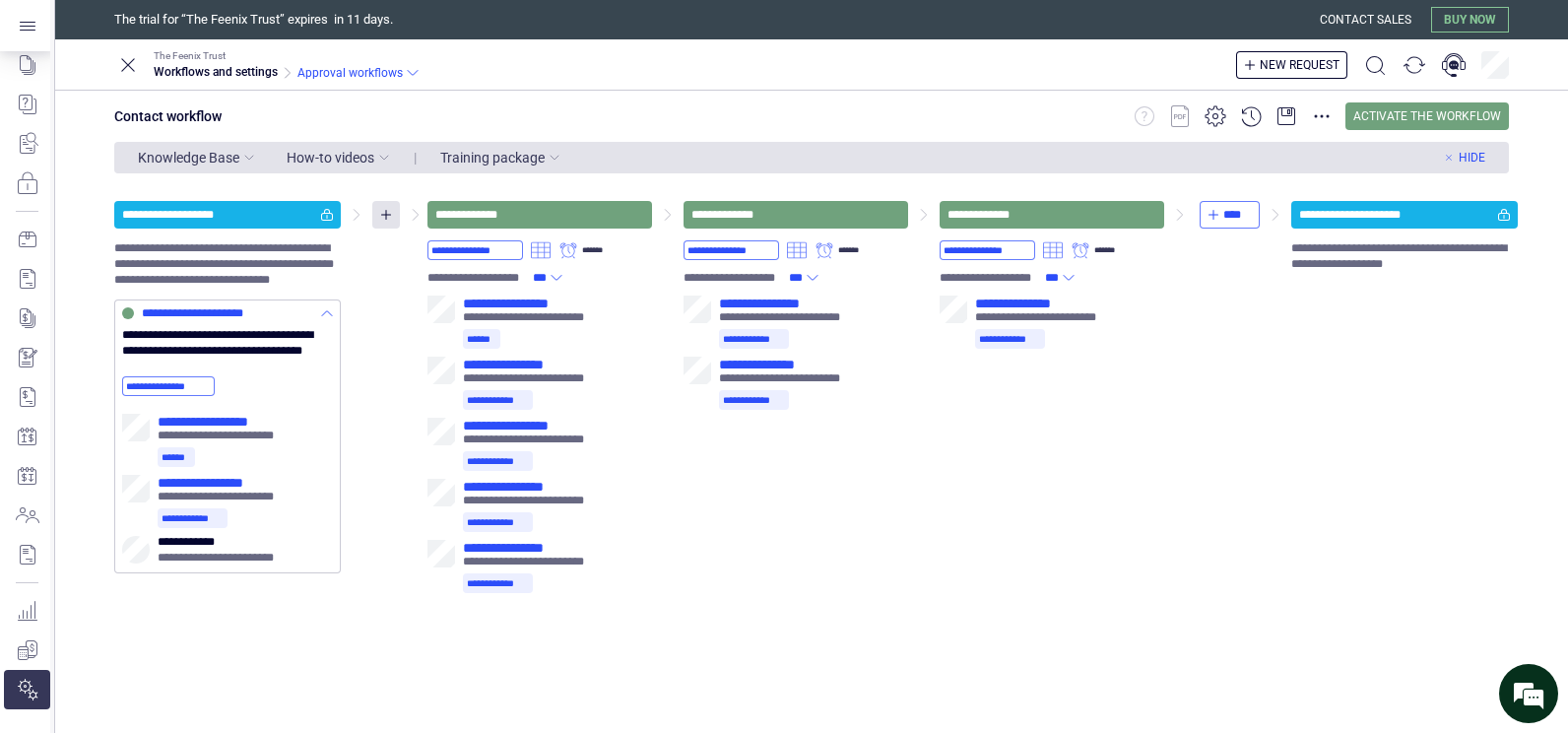 click 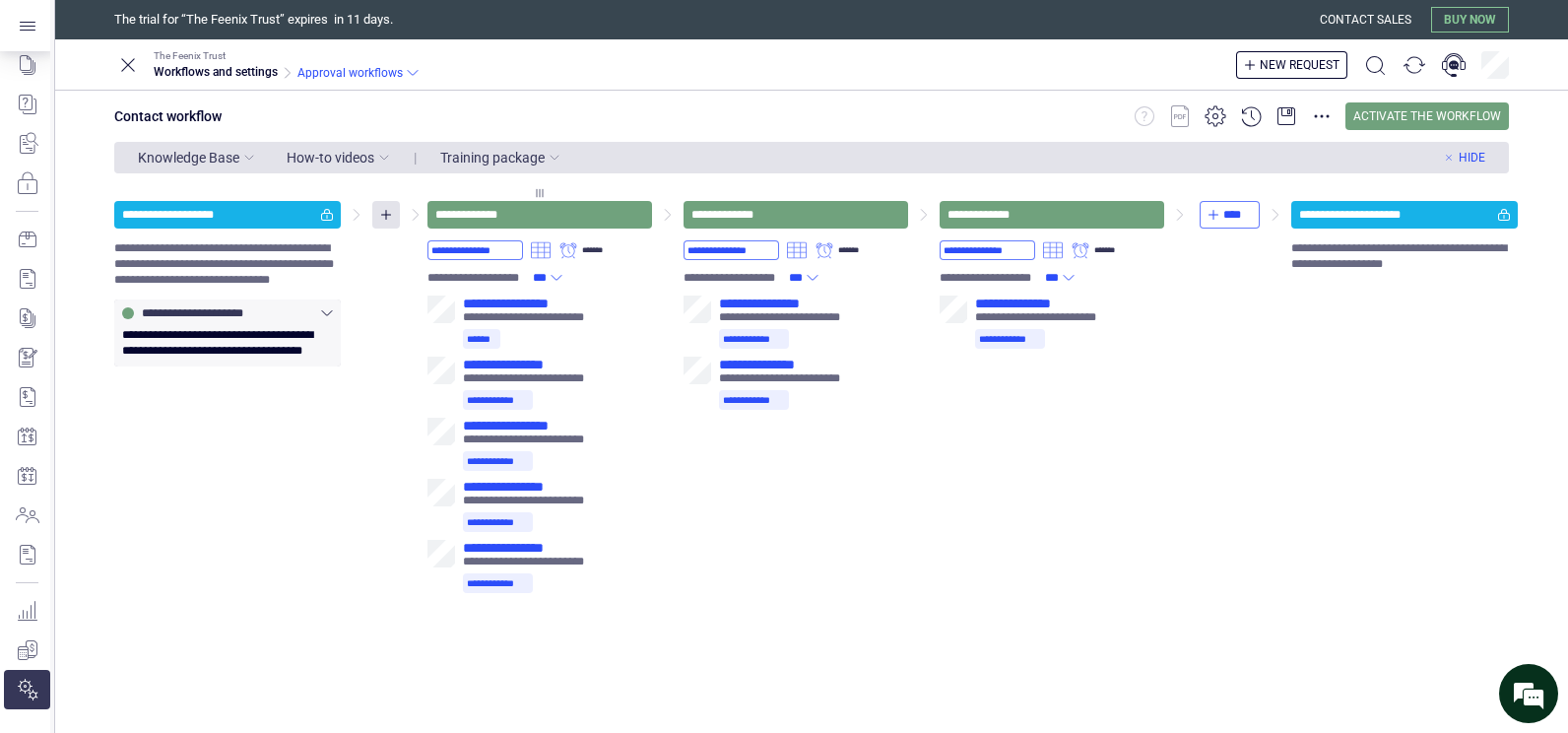 click 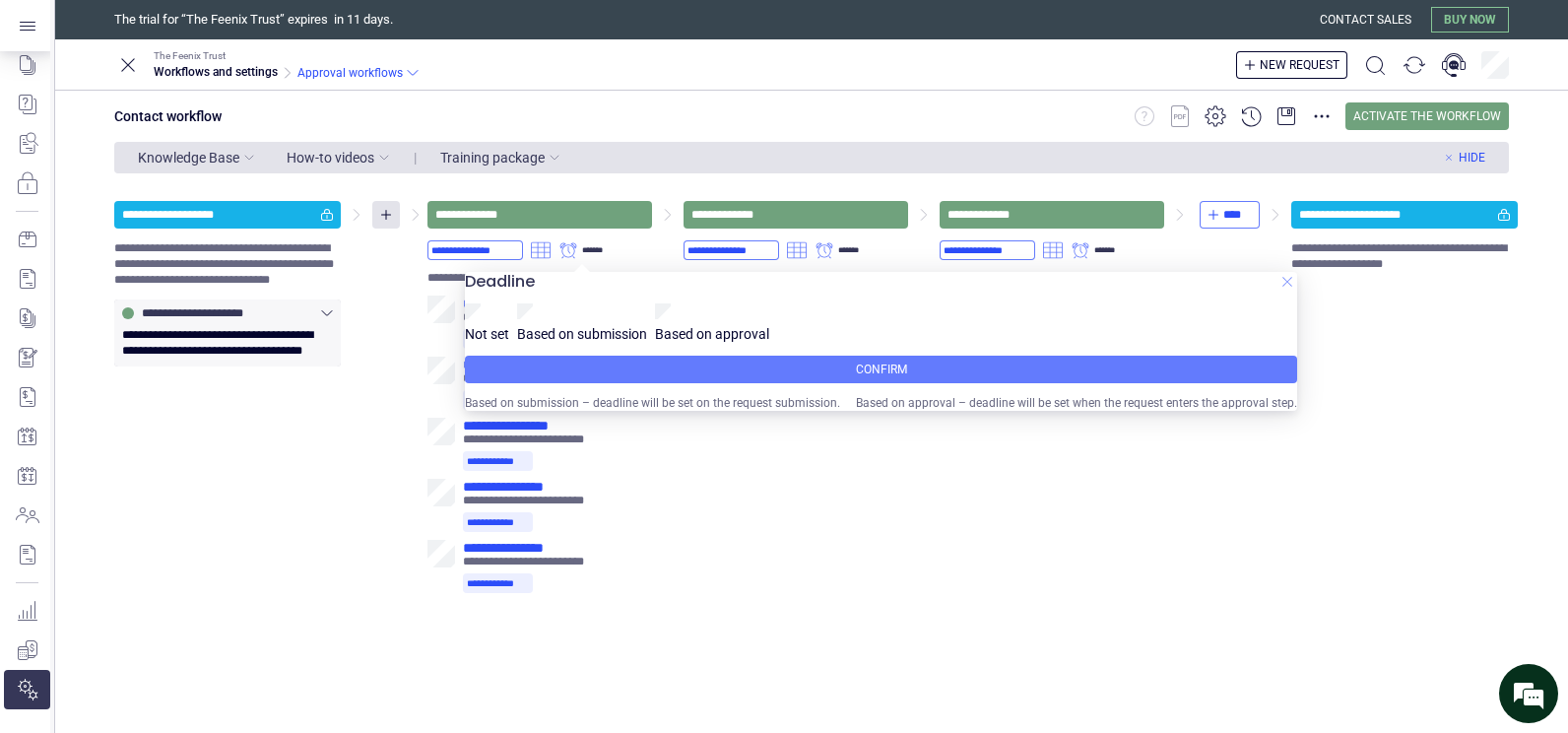 click 